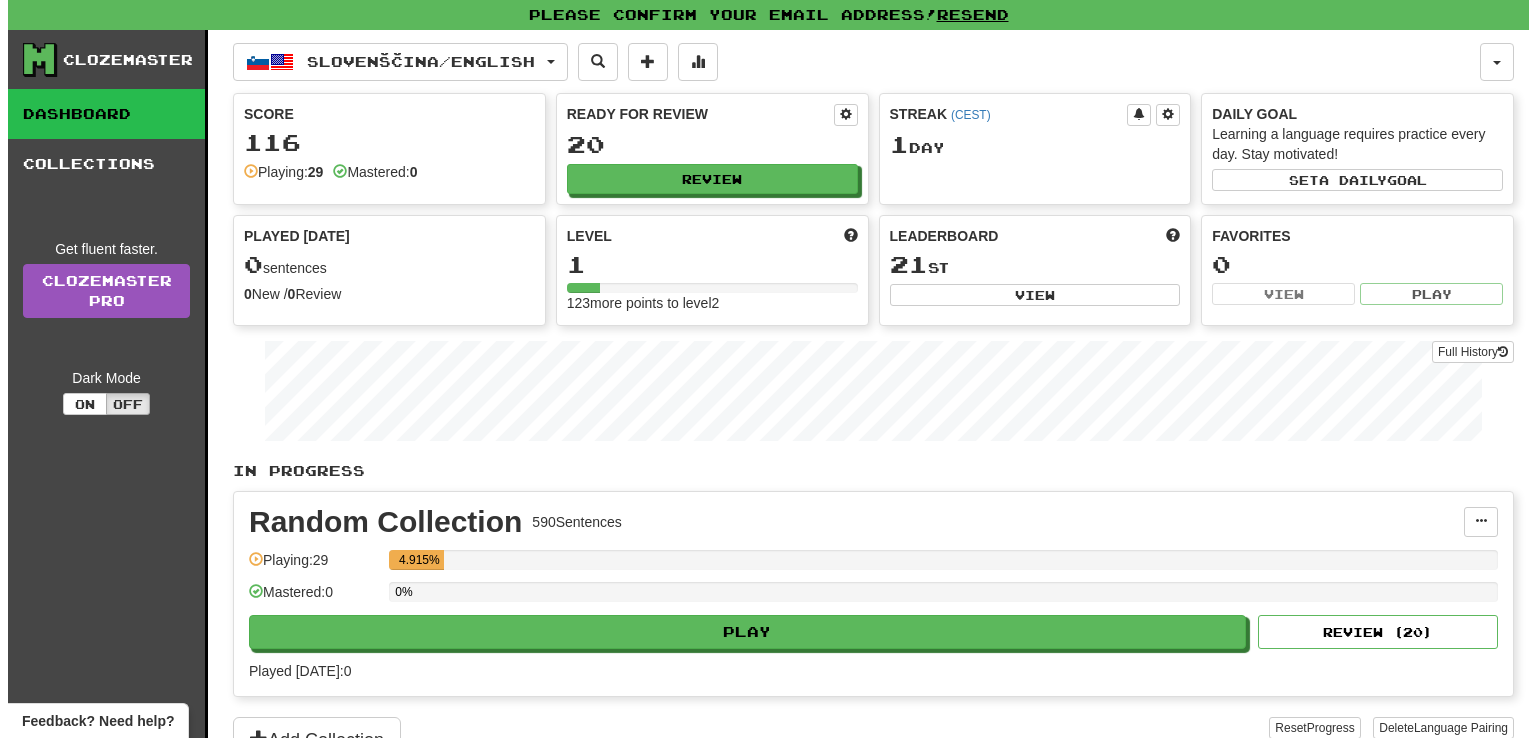 scroll, scrollTop: 0, scrollLeft: 0, axis: both 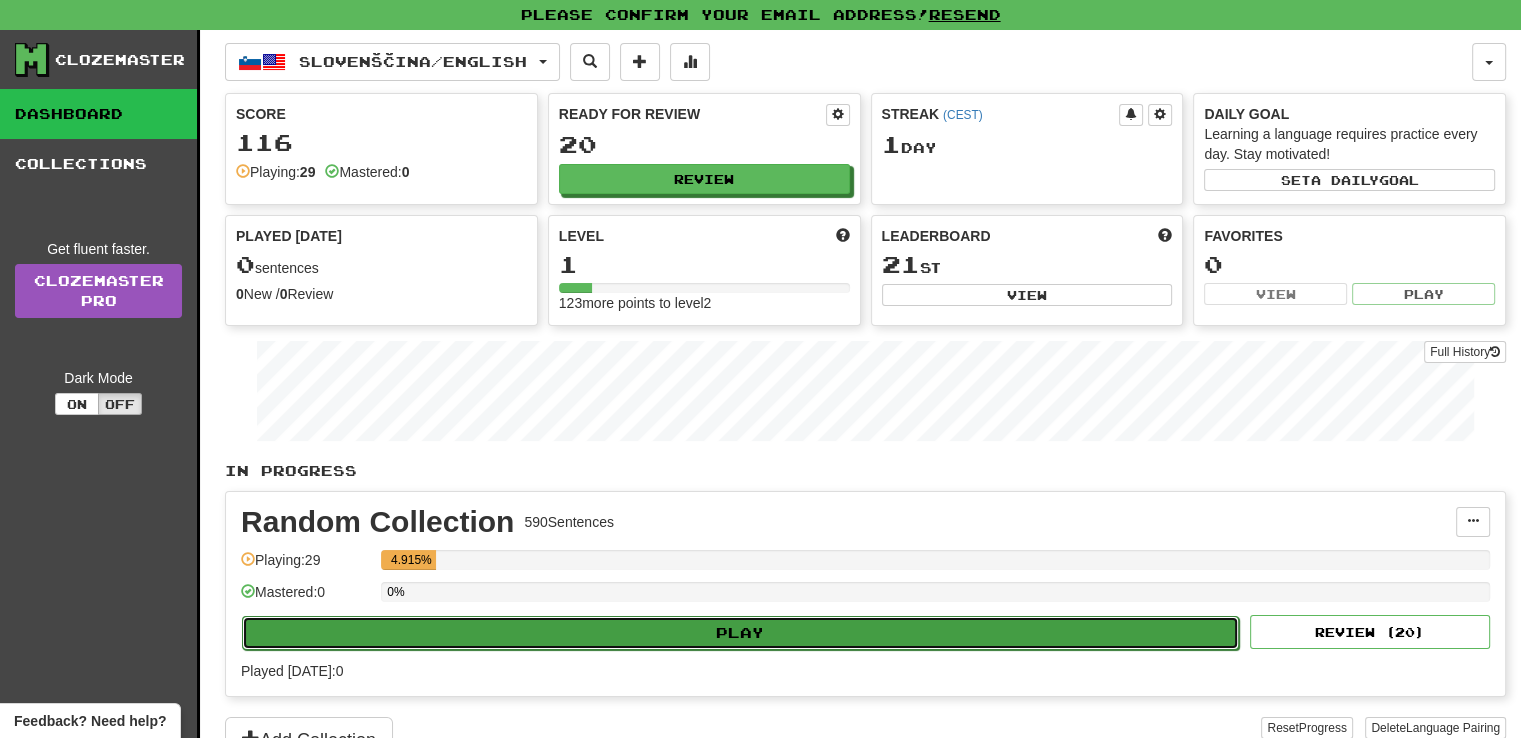 click on "Play" at bounding box center [740, 633] 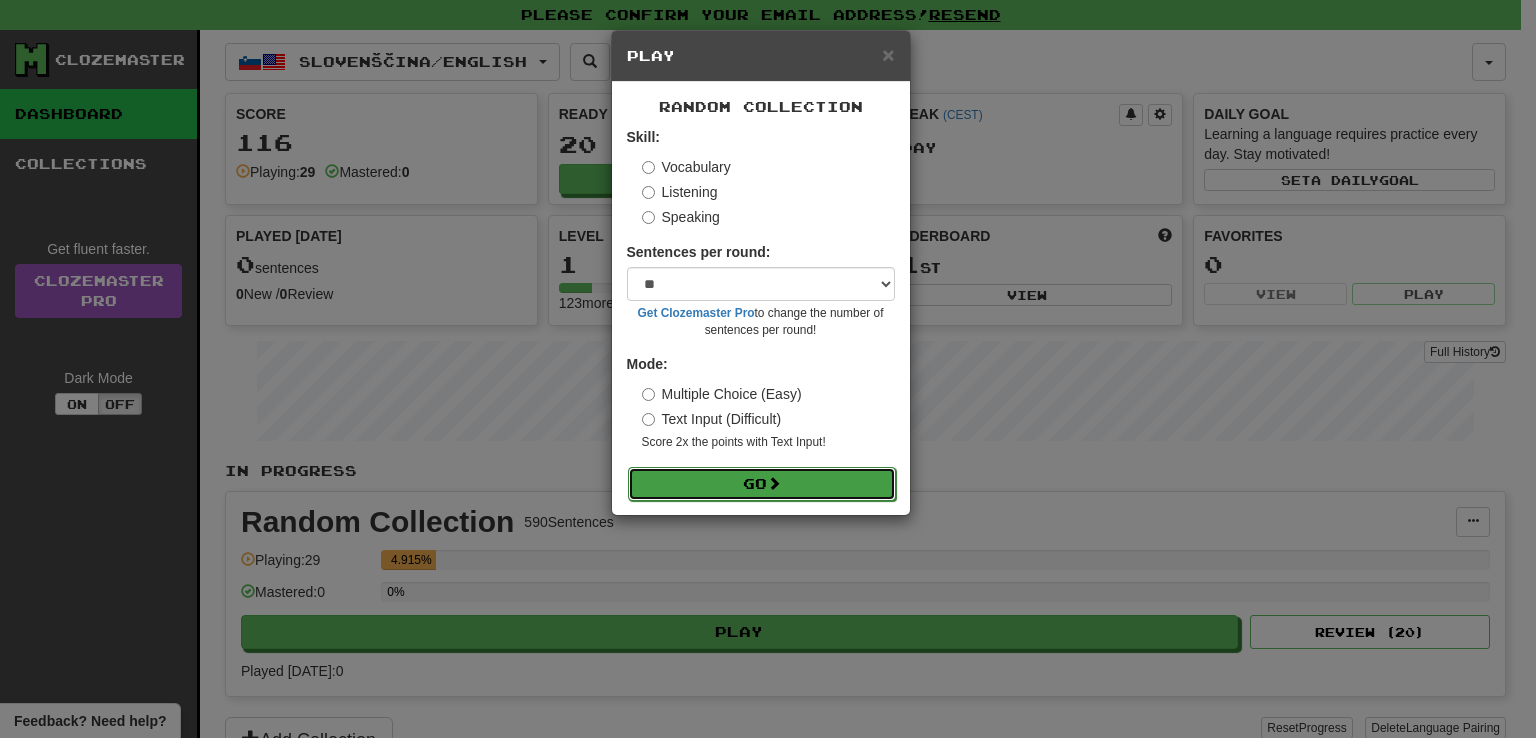 click on "Go" at bounding box center (762, 484) 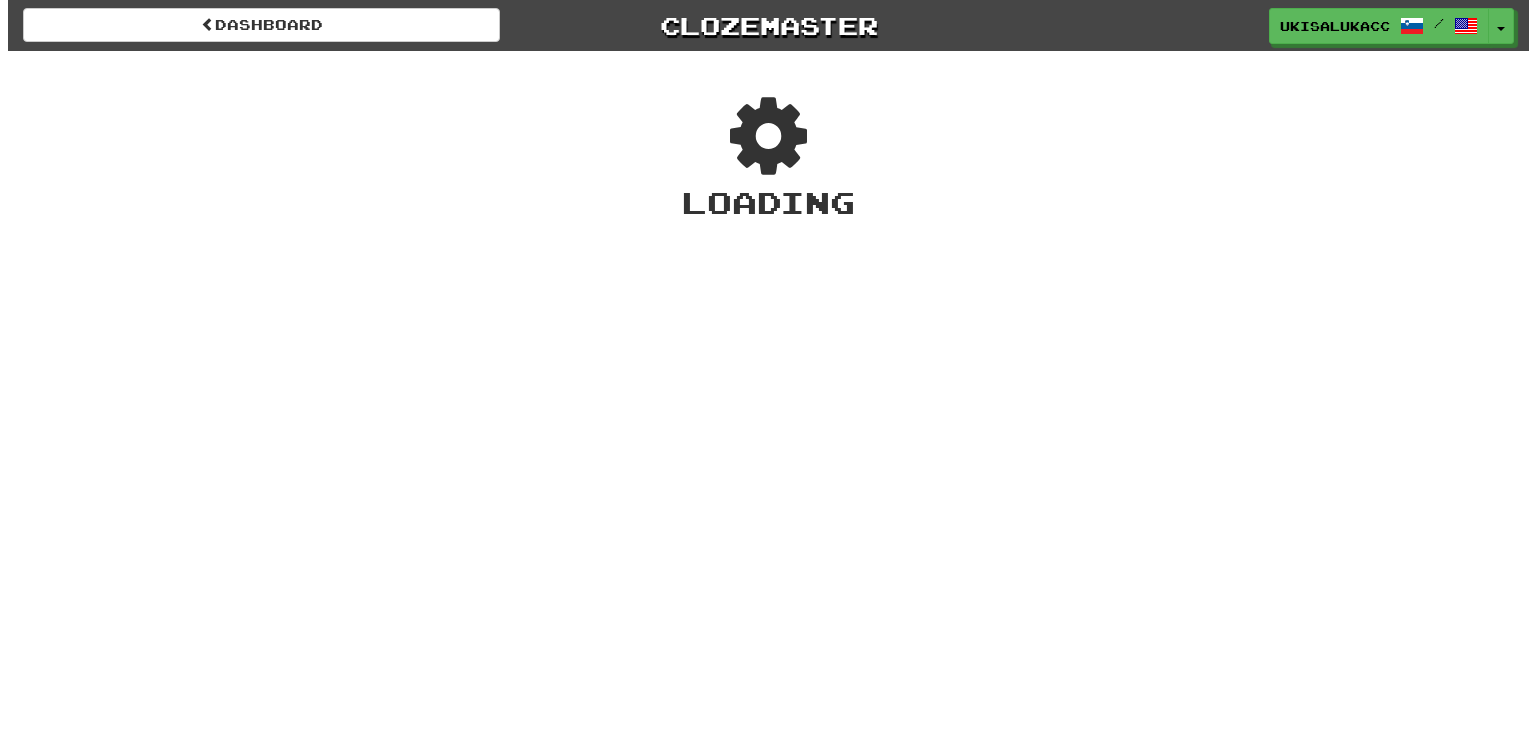scroll, scrollTop: 0, scrollLeft: 0, axis: both 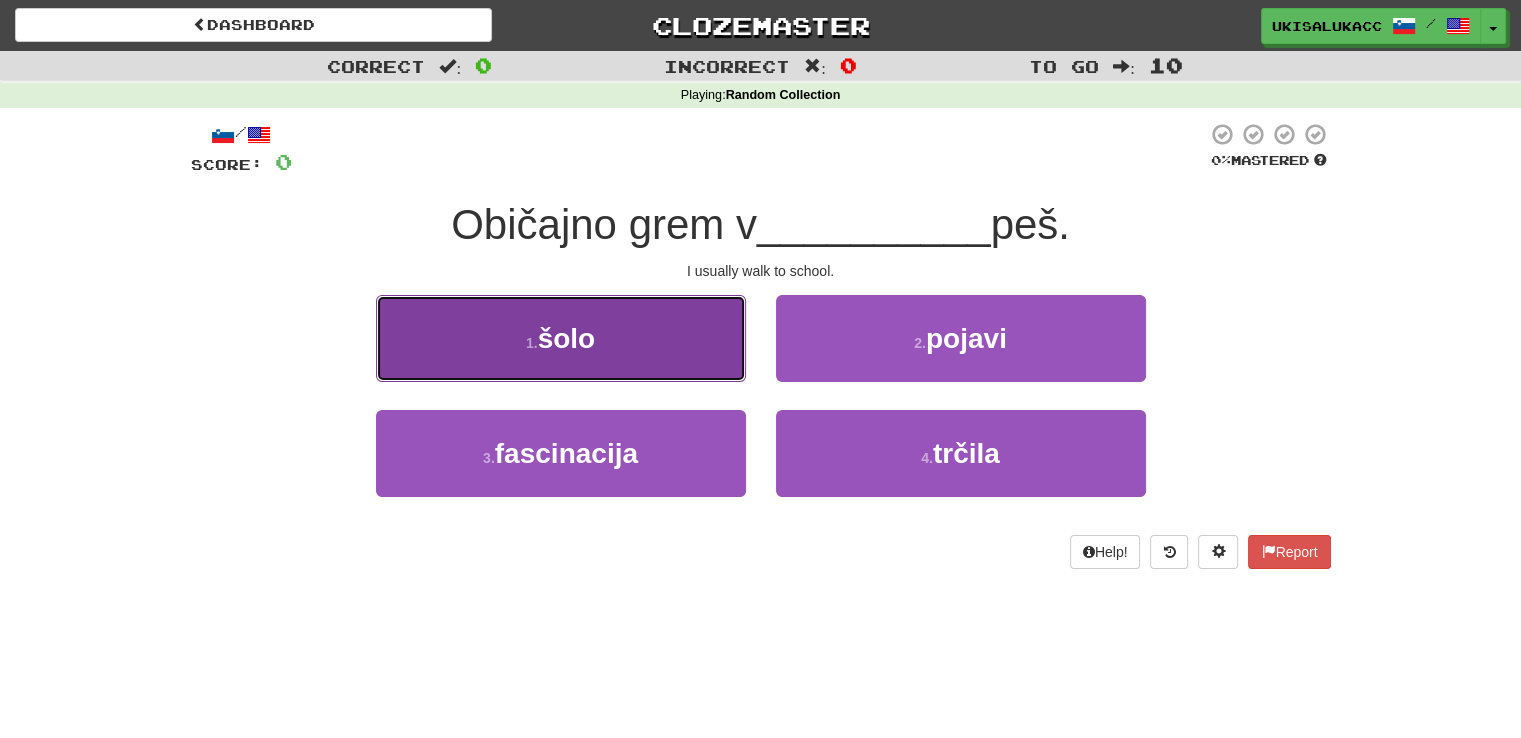 click on "1 .  šolo" at bounding box center (561, 338) 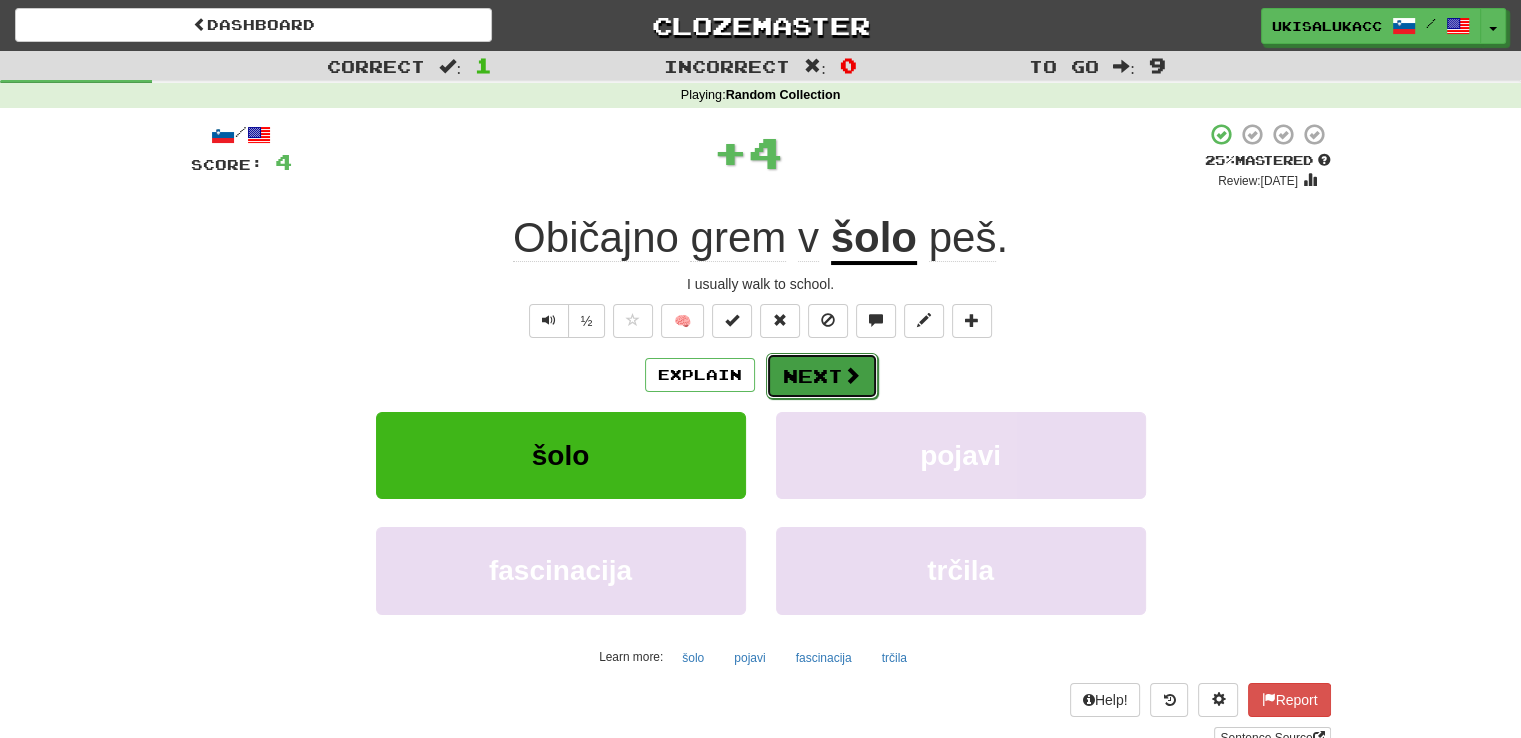 click on "Next" at bounding box center [822, 376] 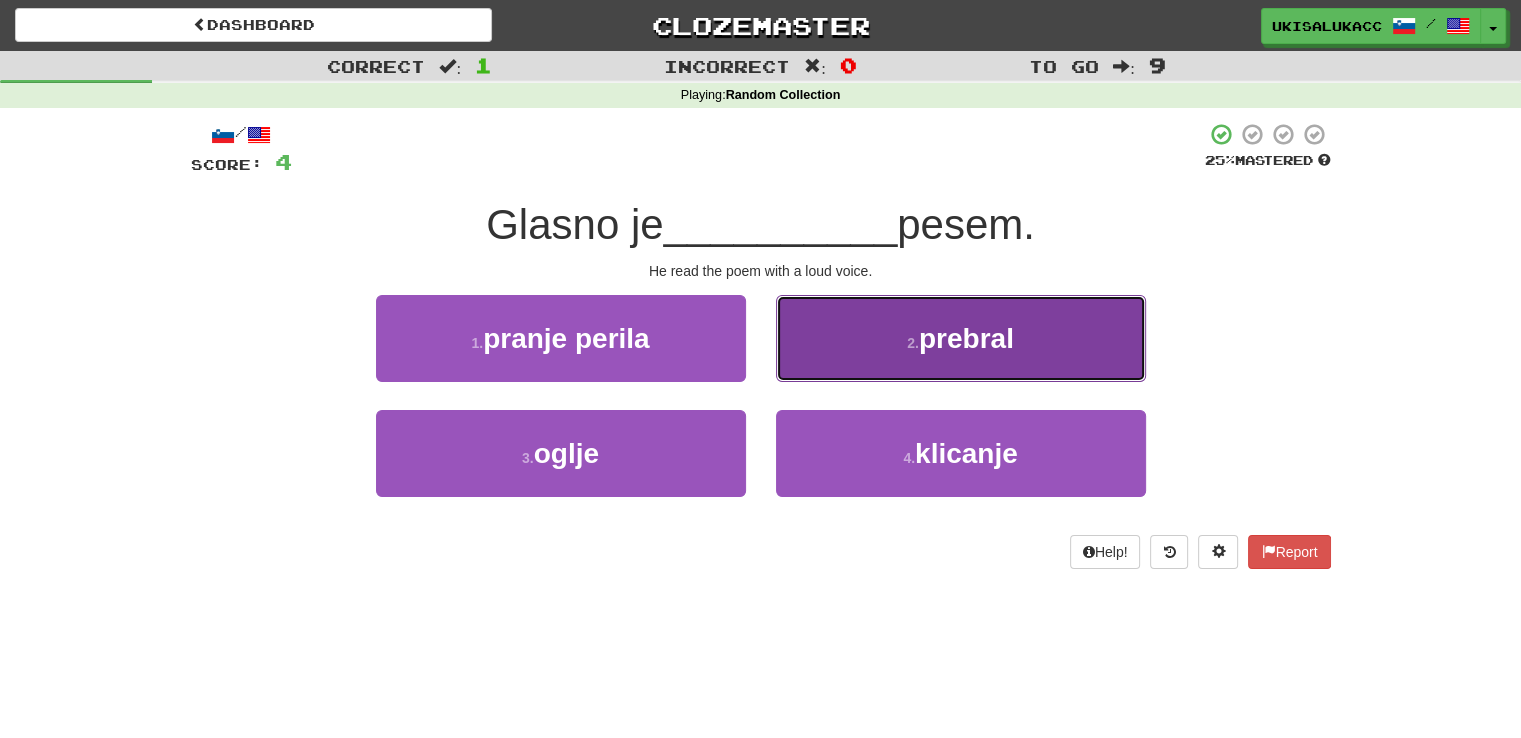 click on "2 .  prebral" at bounding box center (961, 338) 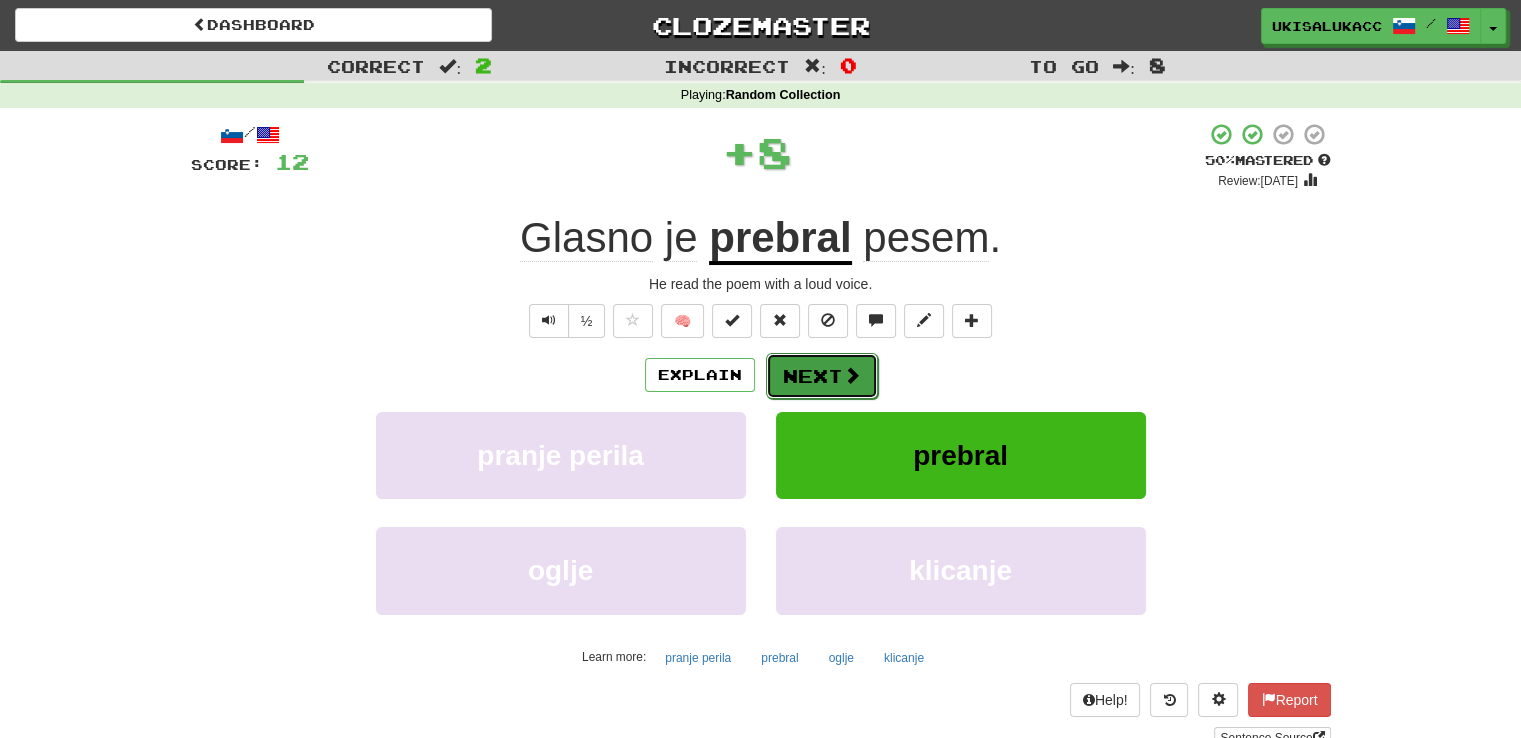 click at bounding box center (852, 375) 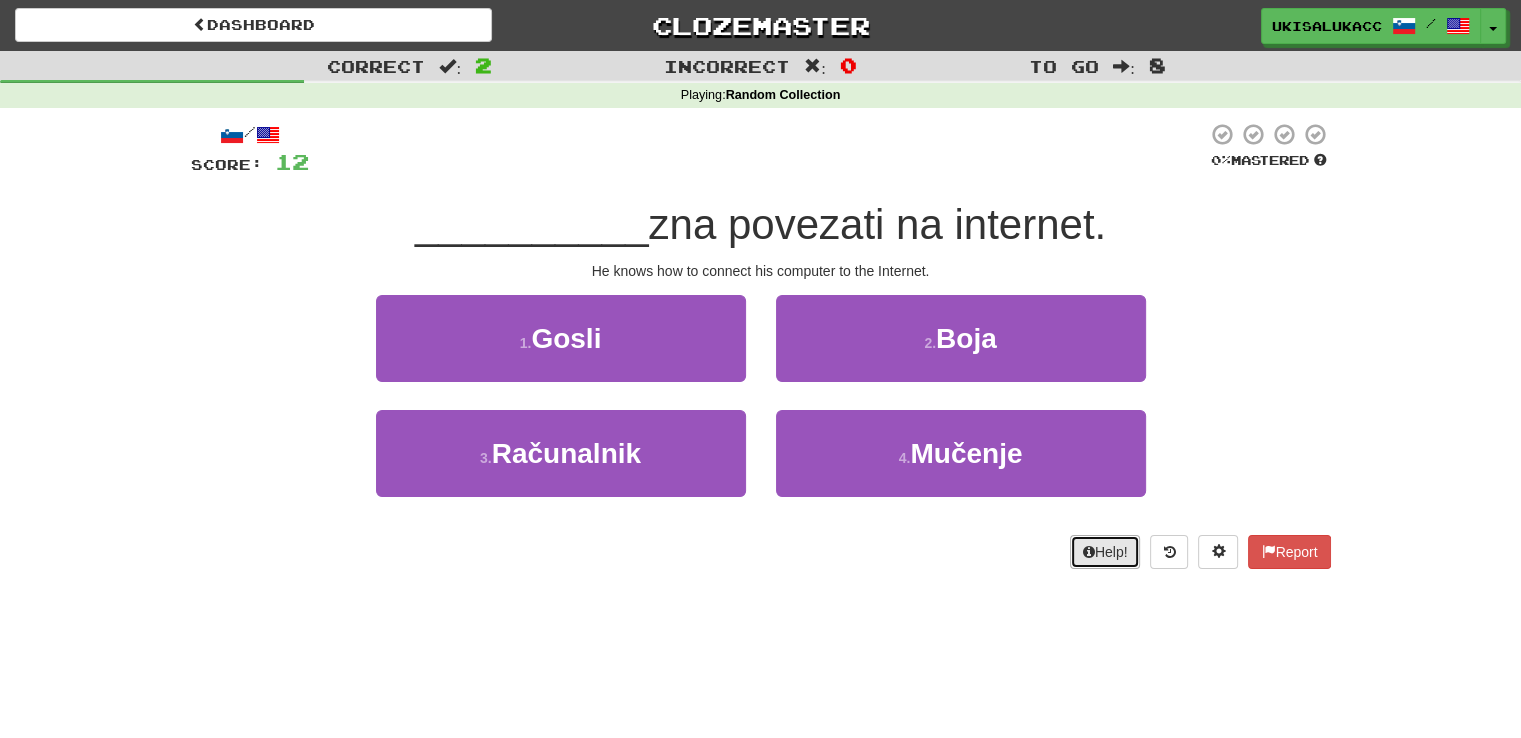 click on "Help!" at bounding box center [1105, 552] 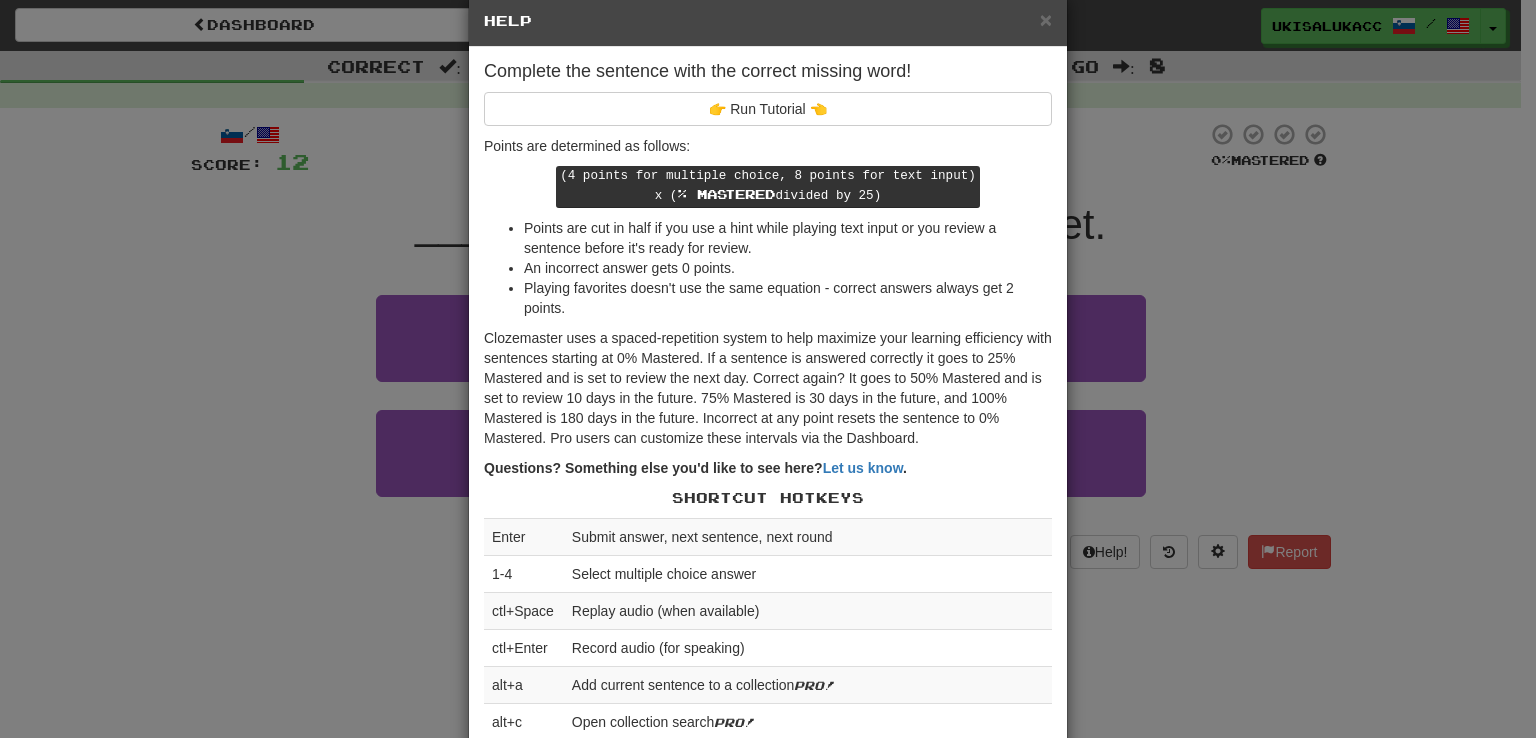 click on "Points are cut in half if you use a hint while playing text input or you review a sentence before it's ready for review. An incorrect answer gets 0 points. Playing favorites doesn't use the same equation - correct answers always get 2 points." at bounding box center [768, 268] 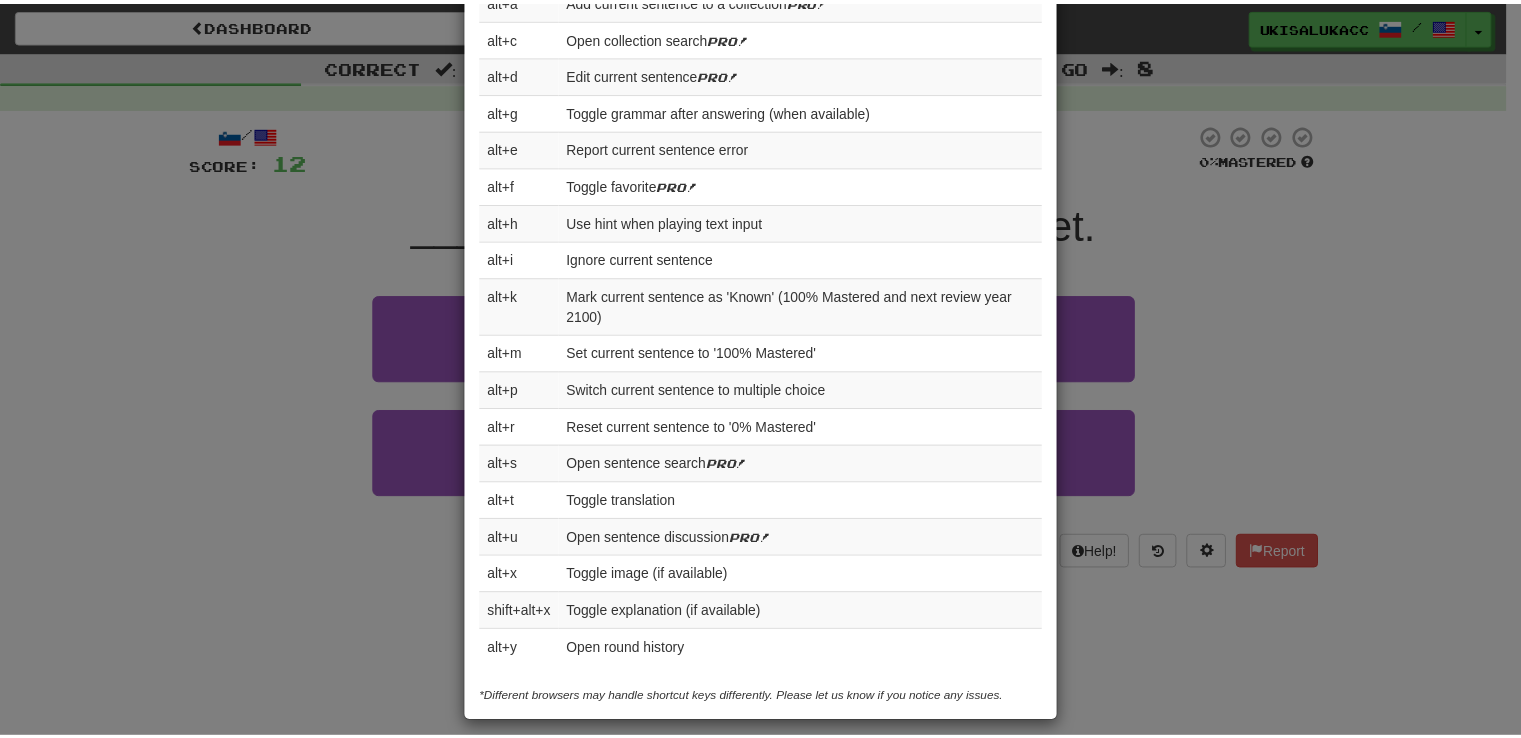 scroll, scrollTop: 728, scrollLeft: 0, axis: vertical 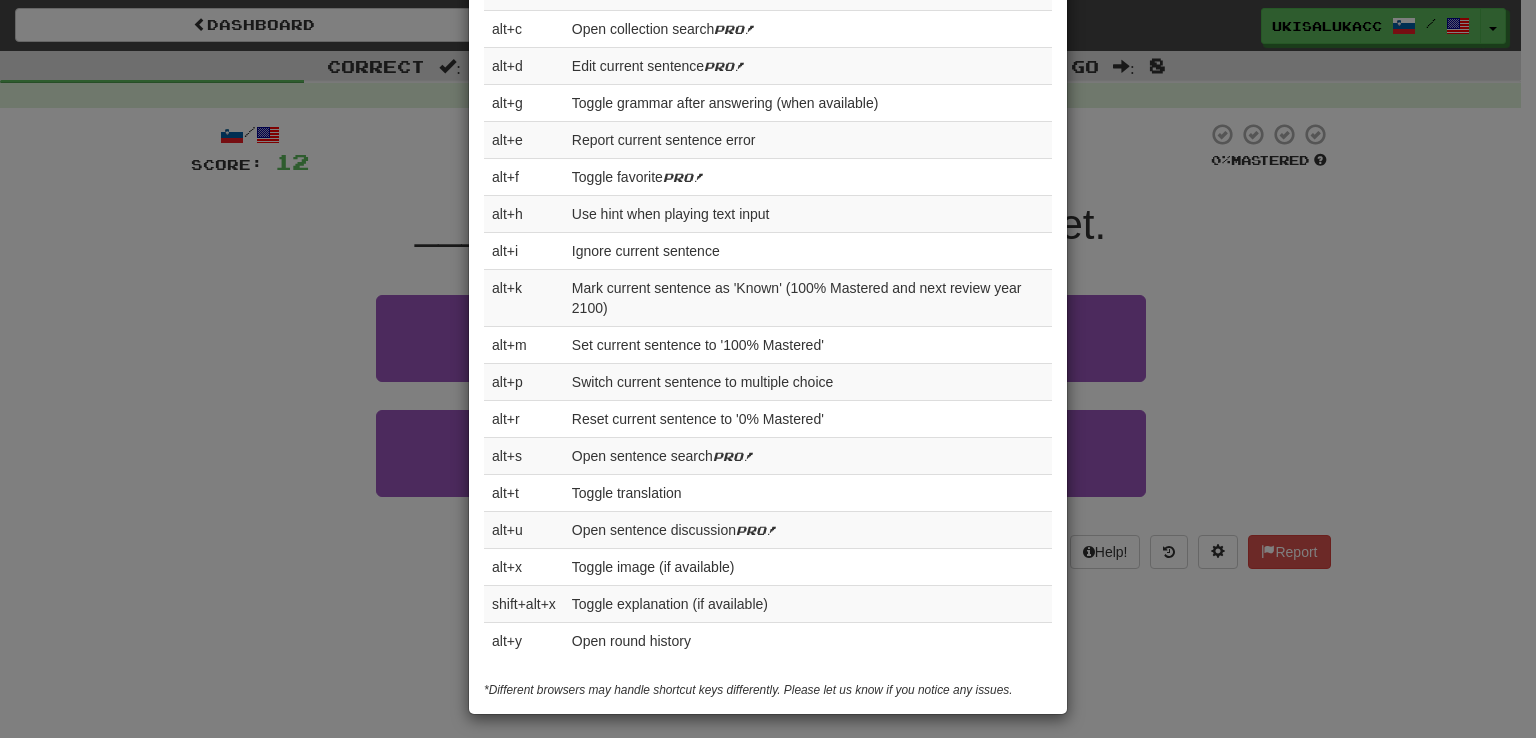 click on "× Help Complete the sentence with the correct missing word! 👉 Run Tutorial 👈 Points are determined as follows: (4 points for multiple choice, 8 points for text input)  x ( % Mastered  divided by 25) Points are cut in half if you use a hint while playing text input or you review a sentence before it's ready for review. An incorrect answer gets 0 points. Playing favorites doesn't use the same equation - correct answers always get 2 points. Clozemaster uses a spaced-repetition system to help maximize your learning efficiency with sentences starting at 0% Mastered. If a sentence is answered correctly it goes to 25% Mastered and is set to review the next day. Correct again? It goes to 50% Mastered and is set to review 10 days in the future. 75% Mastered is 30 days in the future, and 100% Mastered is 180 days in the future. Incorrect at any point resets the sentence to 0% Mastered. Pro users can customize these intervals via the Dashboard. Questions? Something else you'd like to see here?  Let us know . 1-4" at bounding box center (768, 369) 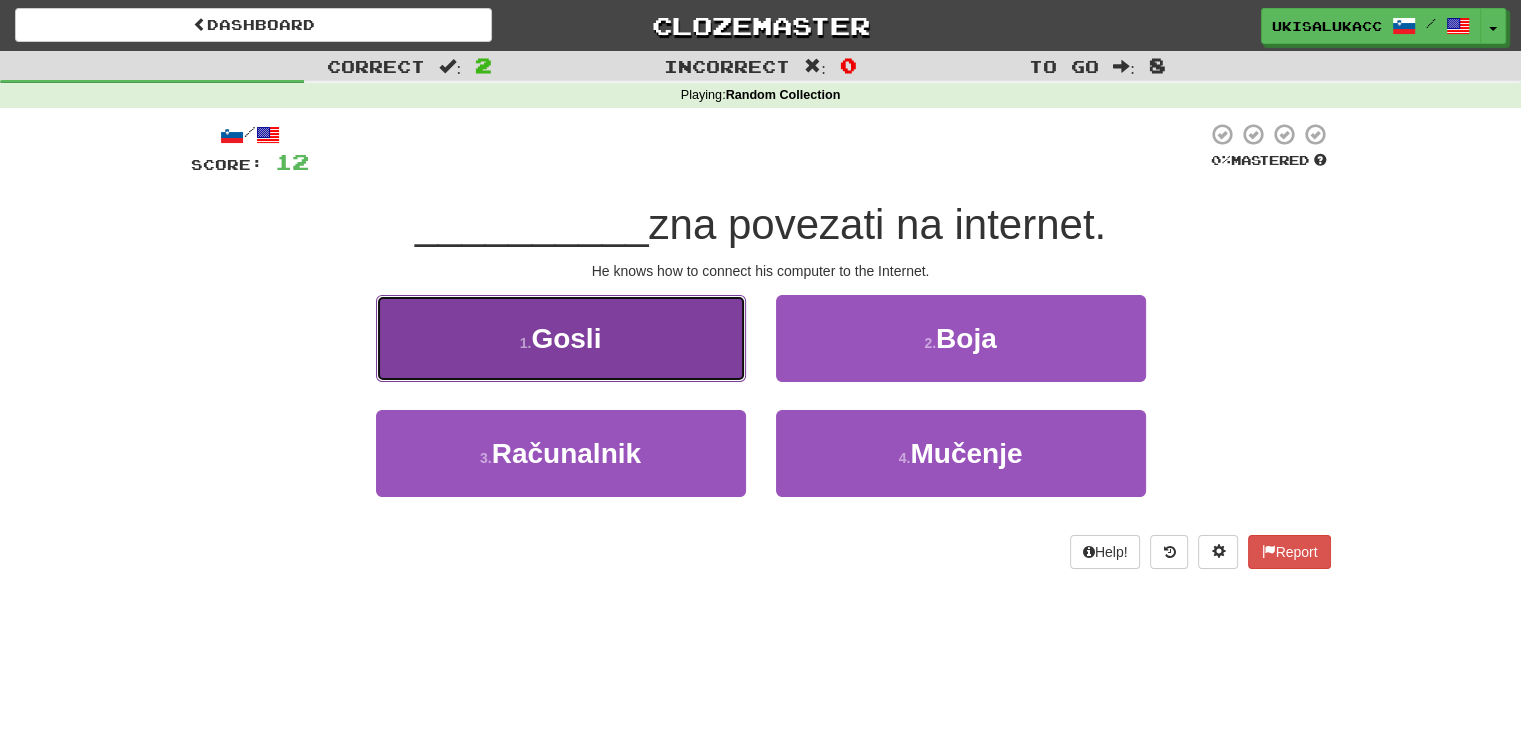 click on "1 .  Gosli" at bounding box center [561, 338] 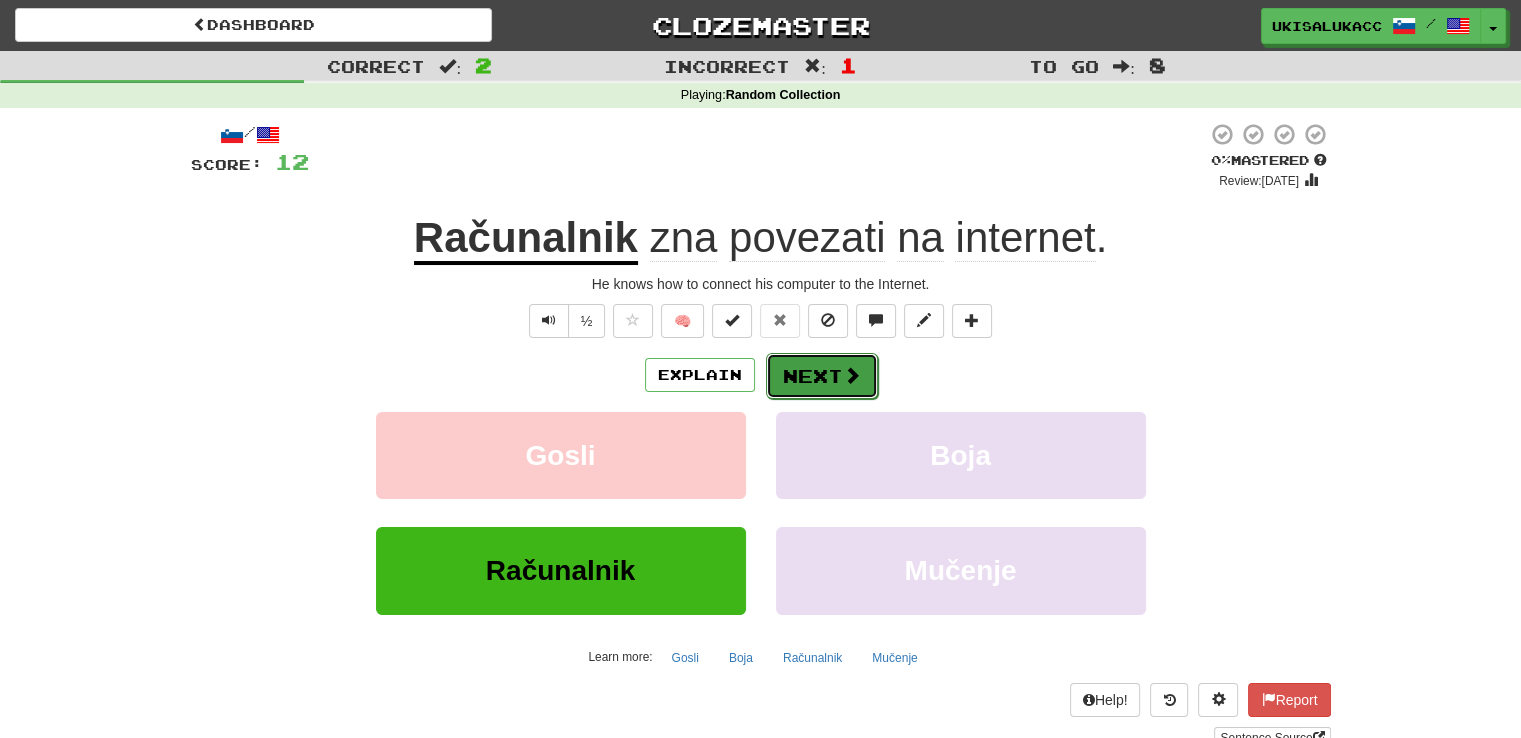 click on "Next" at bounding box center (822, 376) 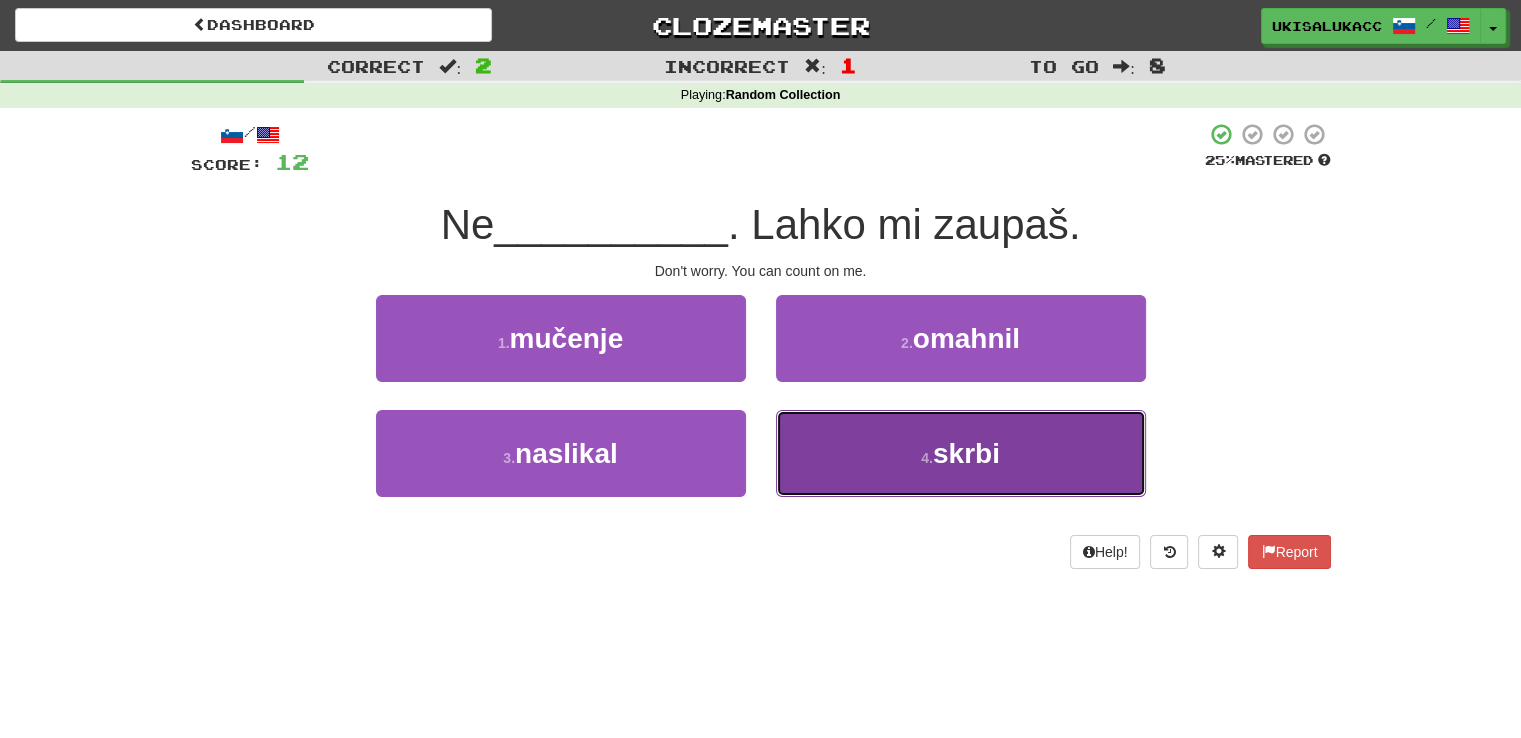 click on "4 .  skrbi" at bounding box center [961, 453] 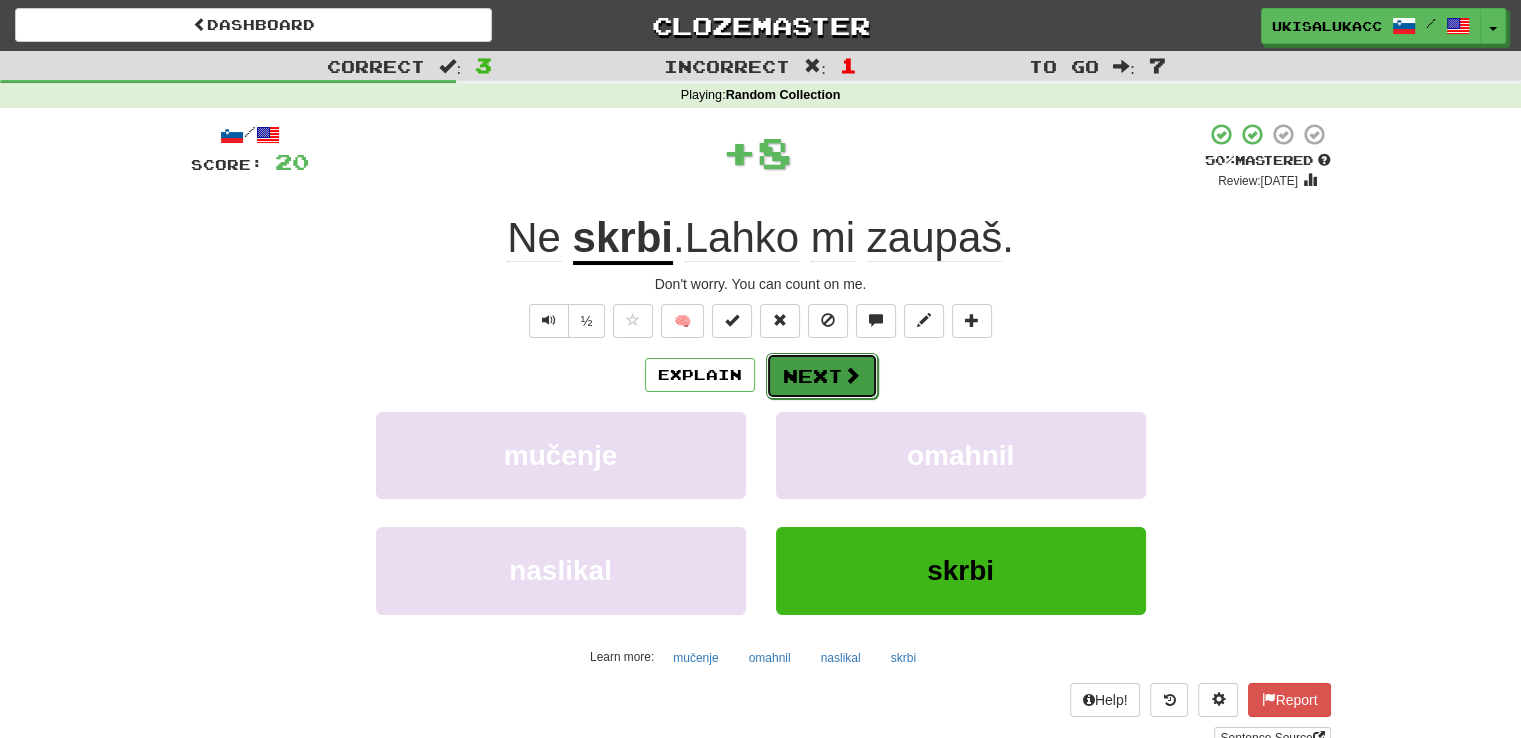 click at bounding box center [852, 375] 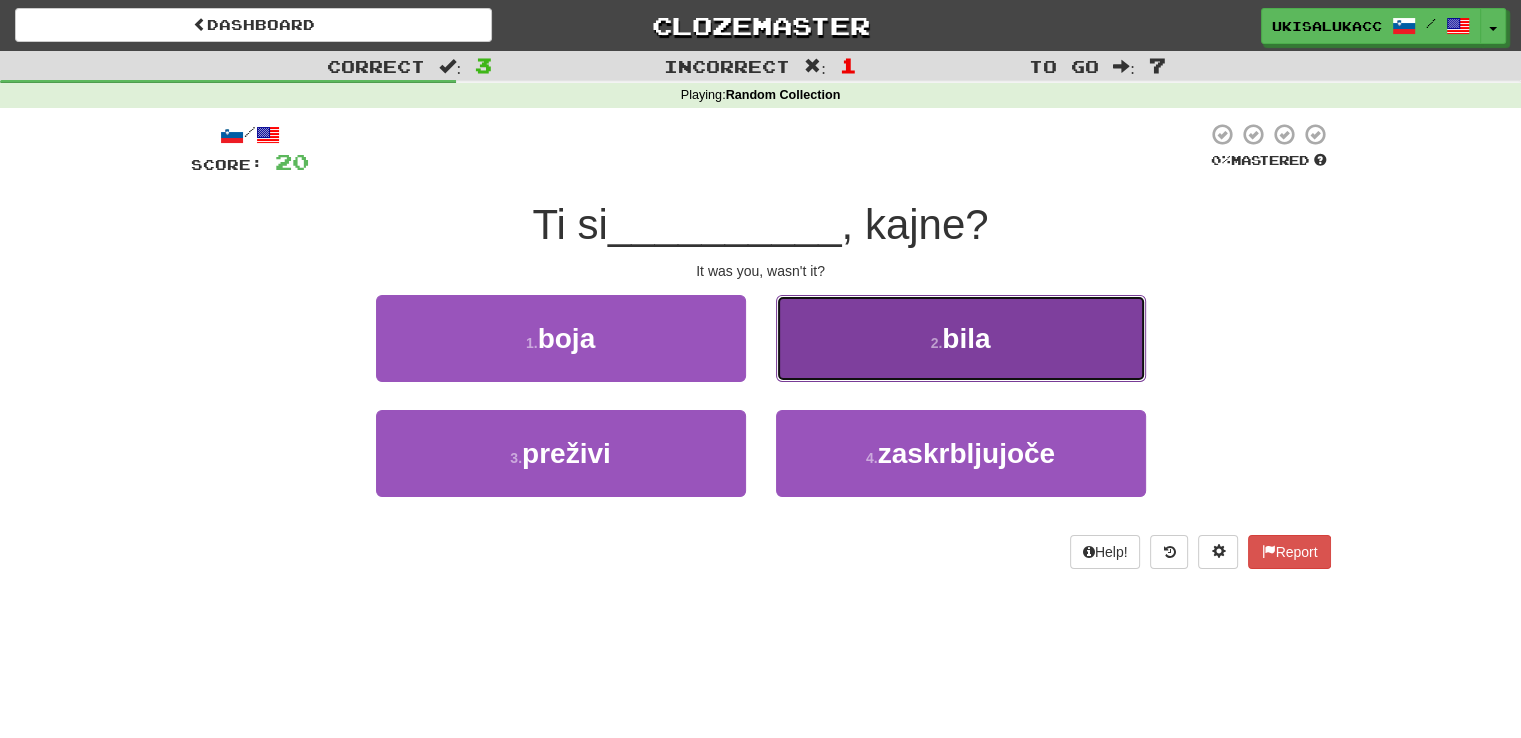 click on "2 .  bila" at bounding box center (961, 338) 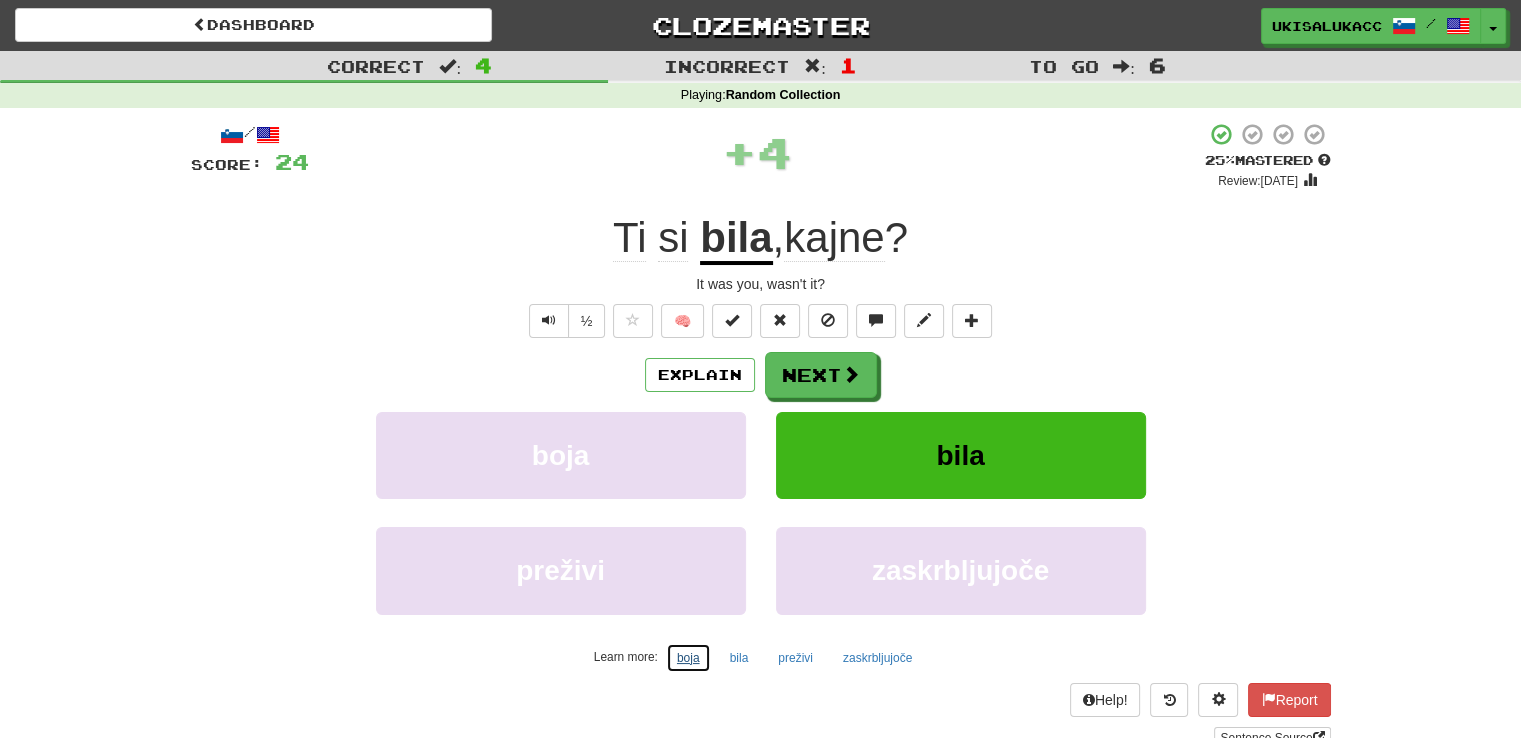 click on "boja" at bounding box center (688, 658) 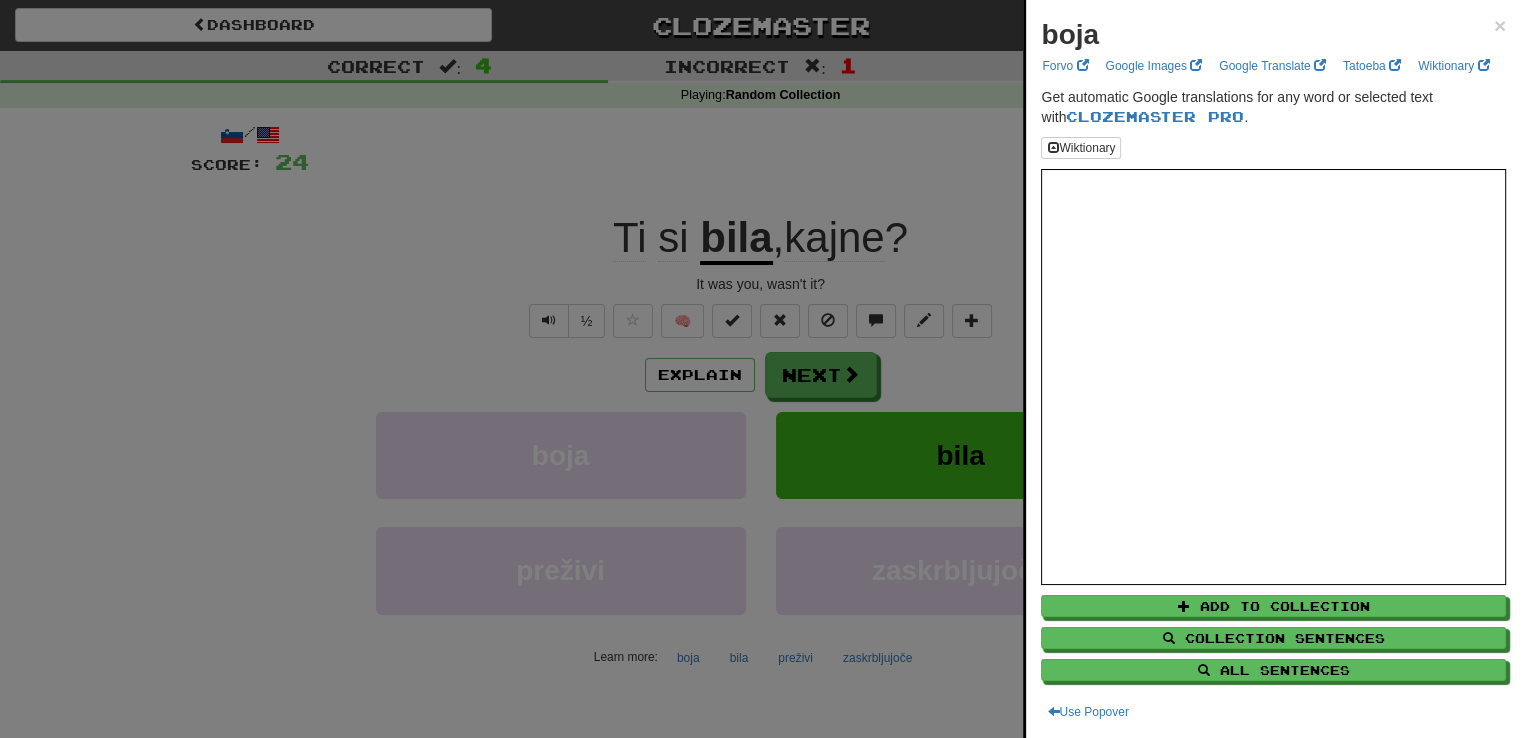 click at bounding box center [760, 369] 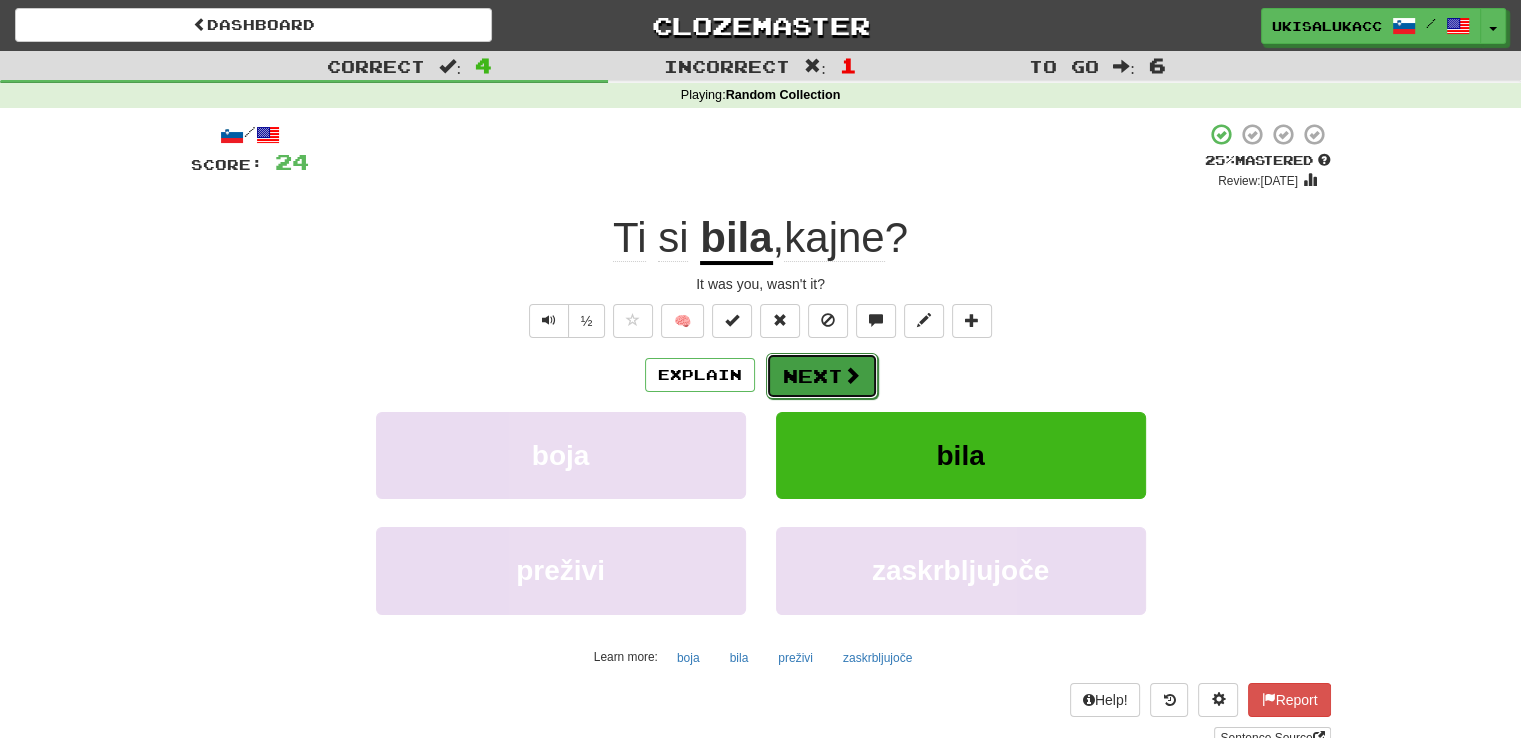 click on "Next" at bounding box center (822, 376) 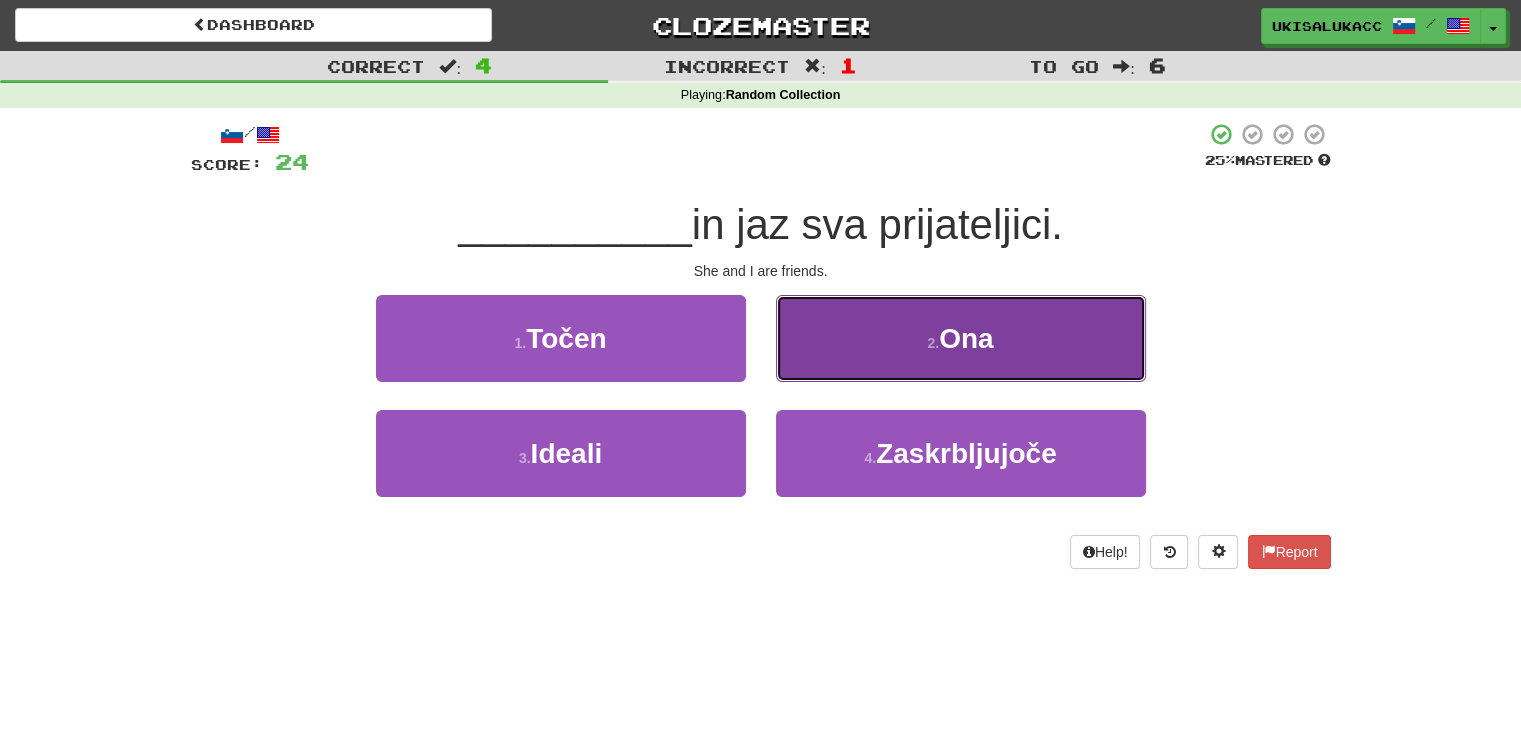 click on "2 .  [PERSON_NAME]" at bounding box center (961, 338) 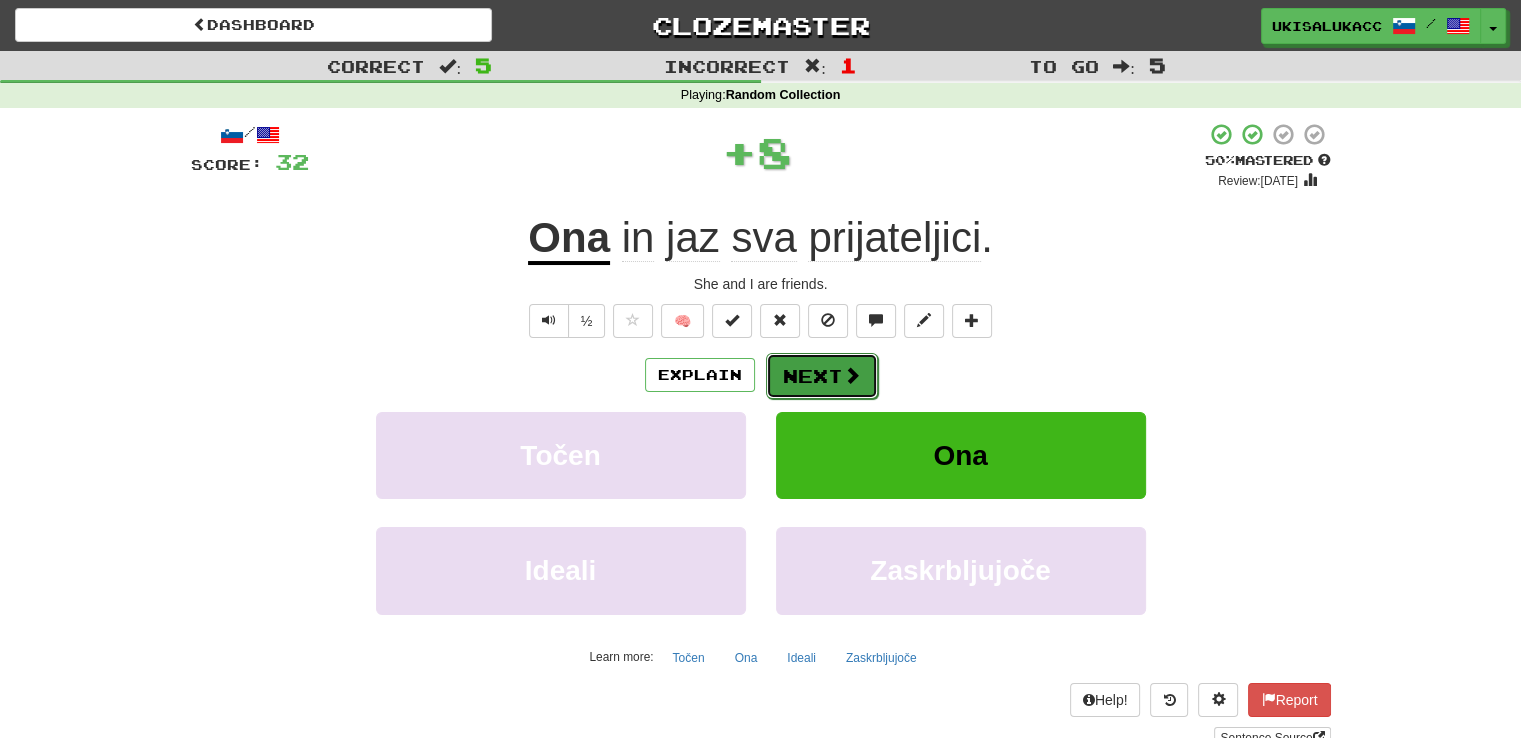 click on "Next" at bounding box center [822, 376] 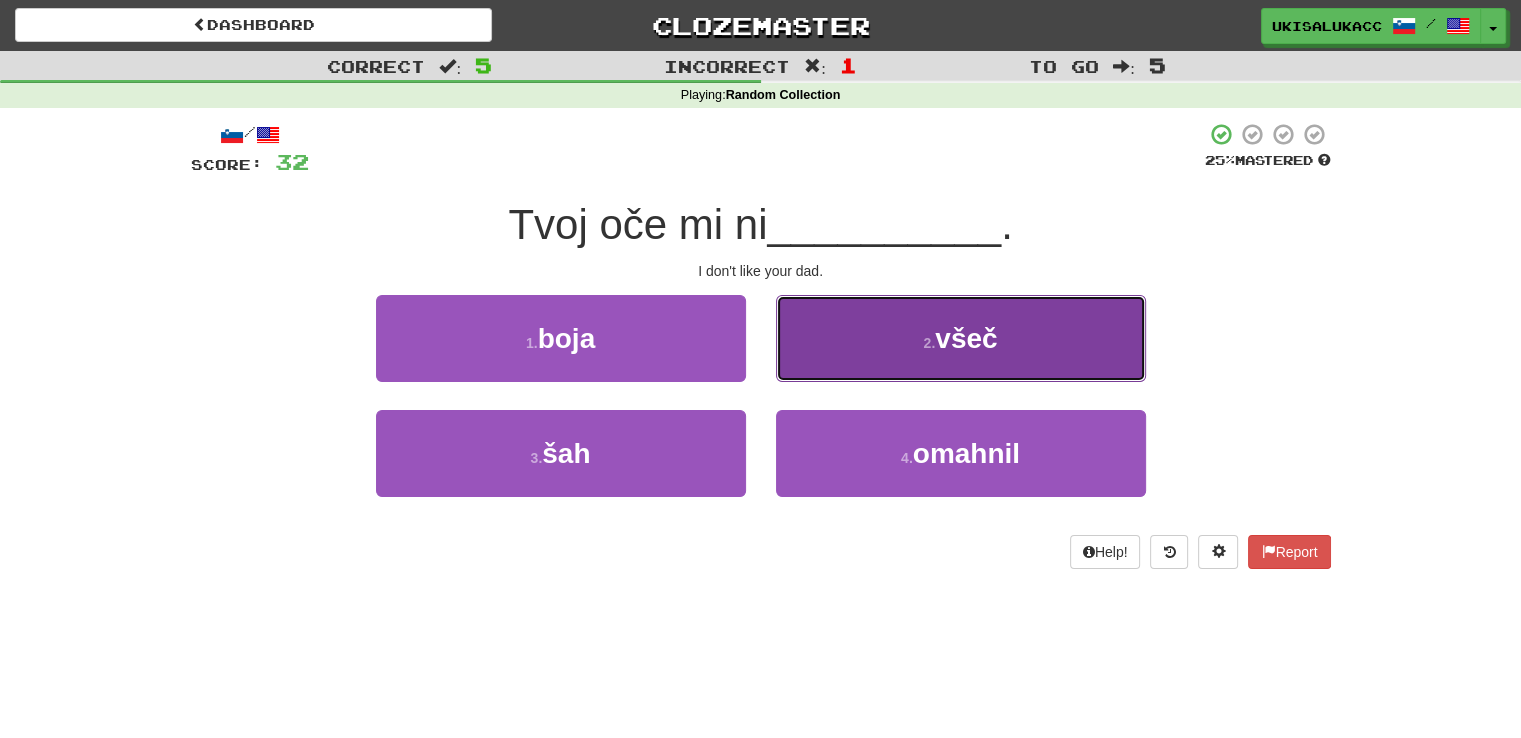click on "2 .  všeč" at bounding box center (961, 338) 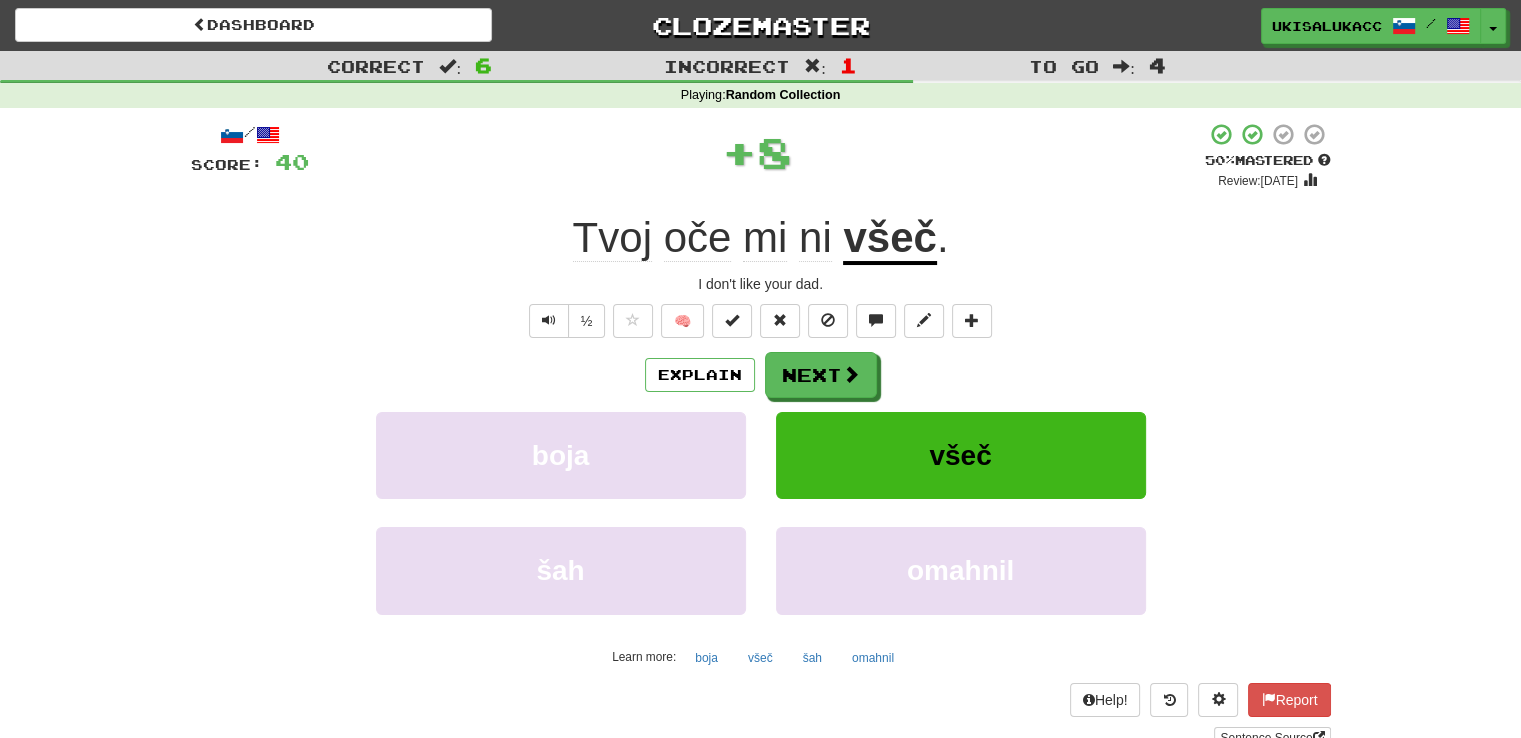 click on "všeč" at bounding box center [889, 239] 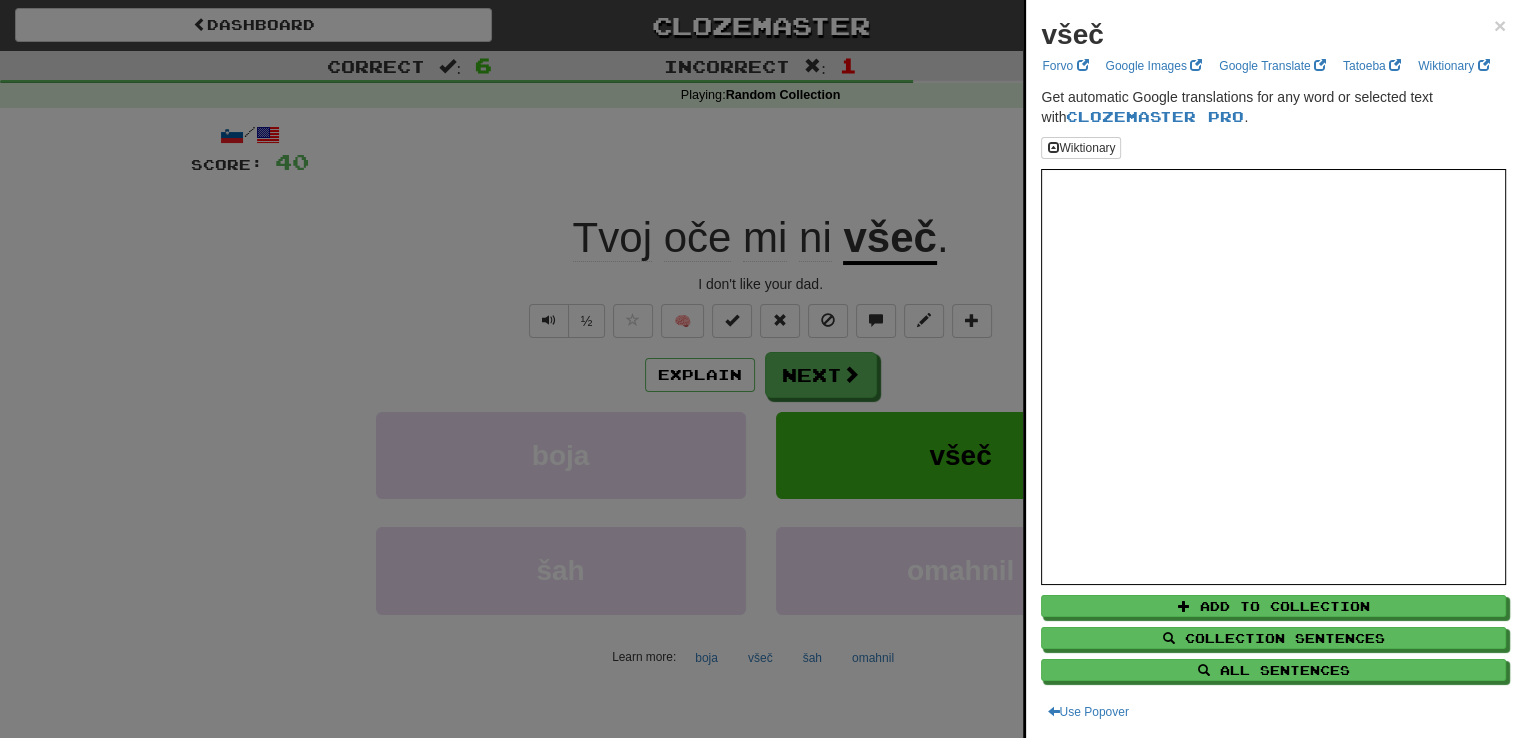 click at bounding box center [760, 369] 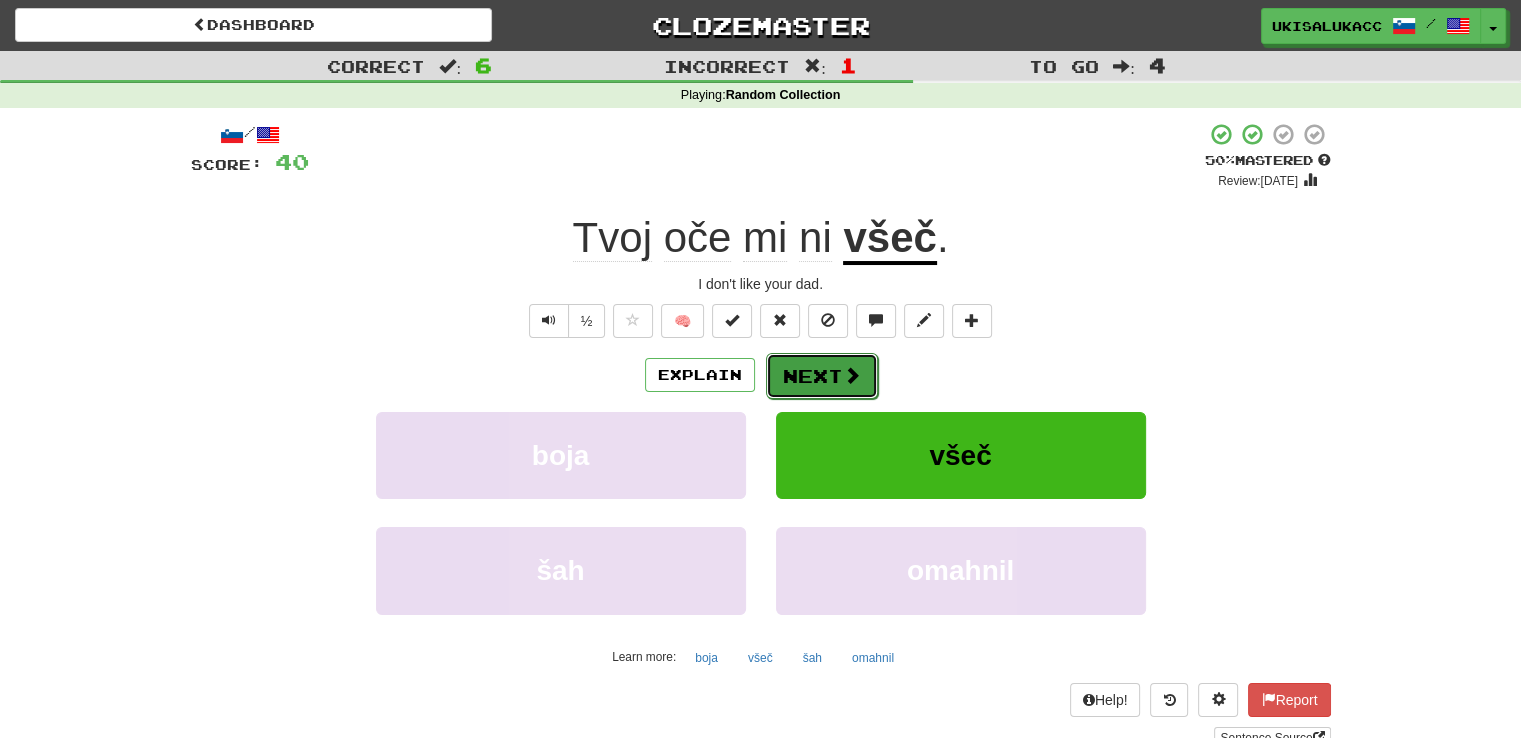 click on "Next" at bounding box center [822, 376] 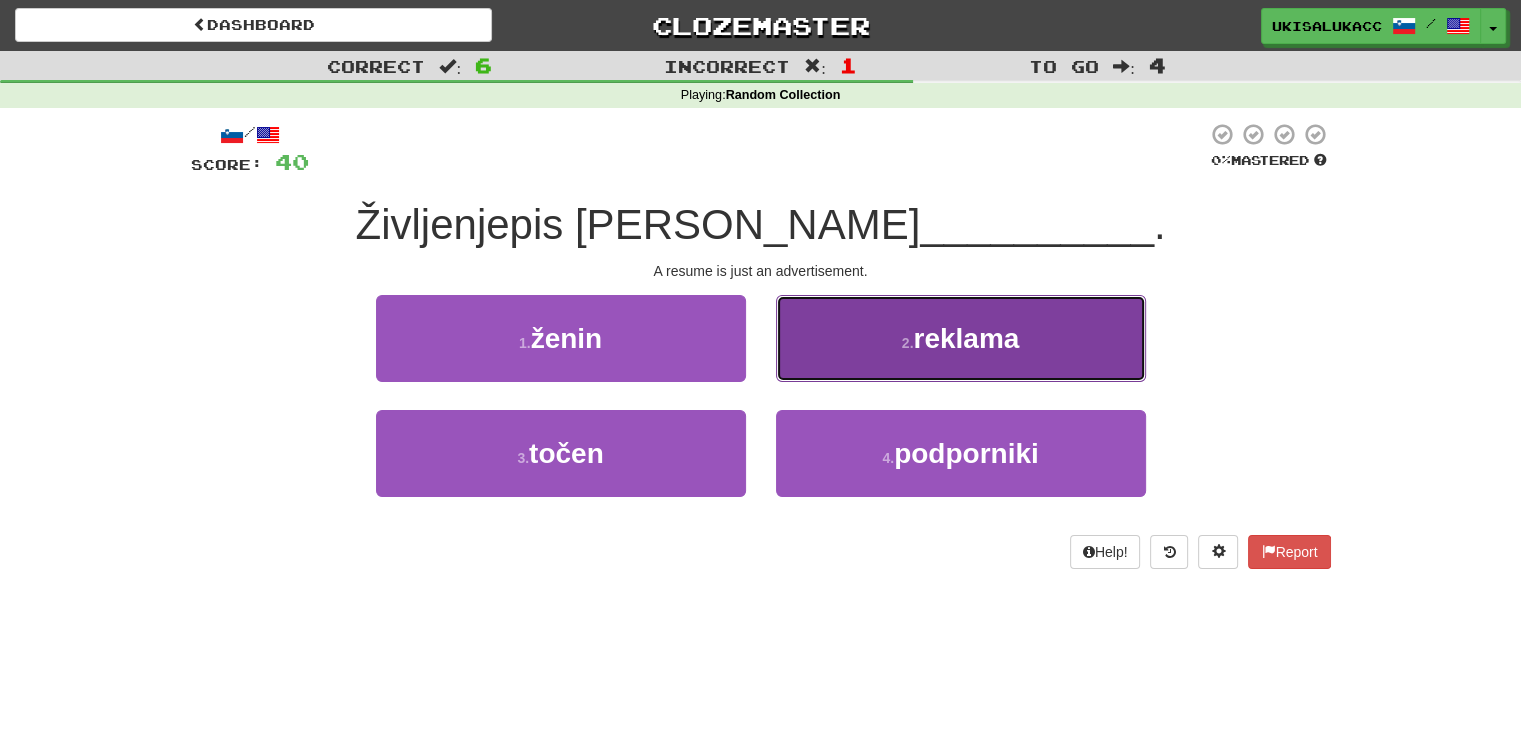 click on "2 ." at bounding box center [908, 343] 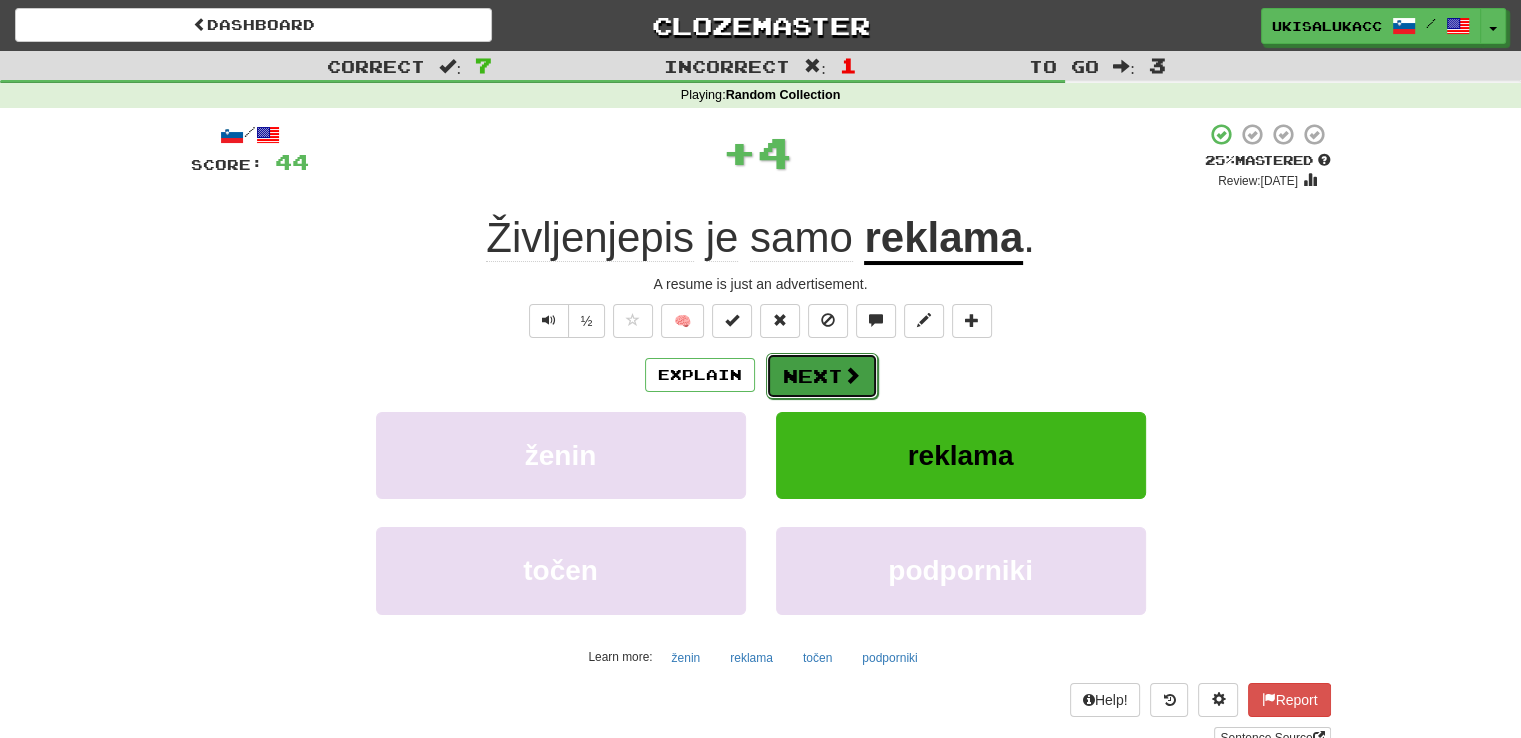 click at bounding box center [852, 375] 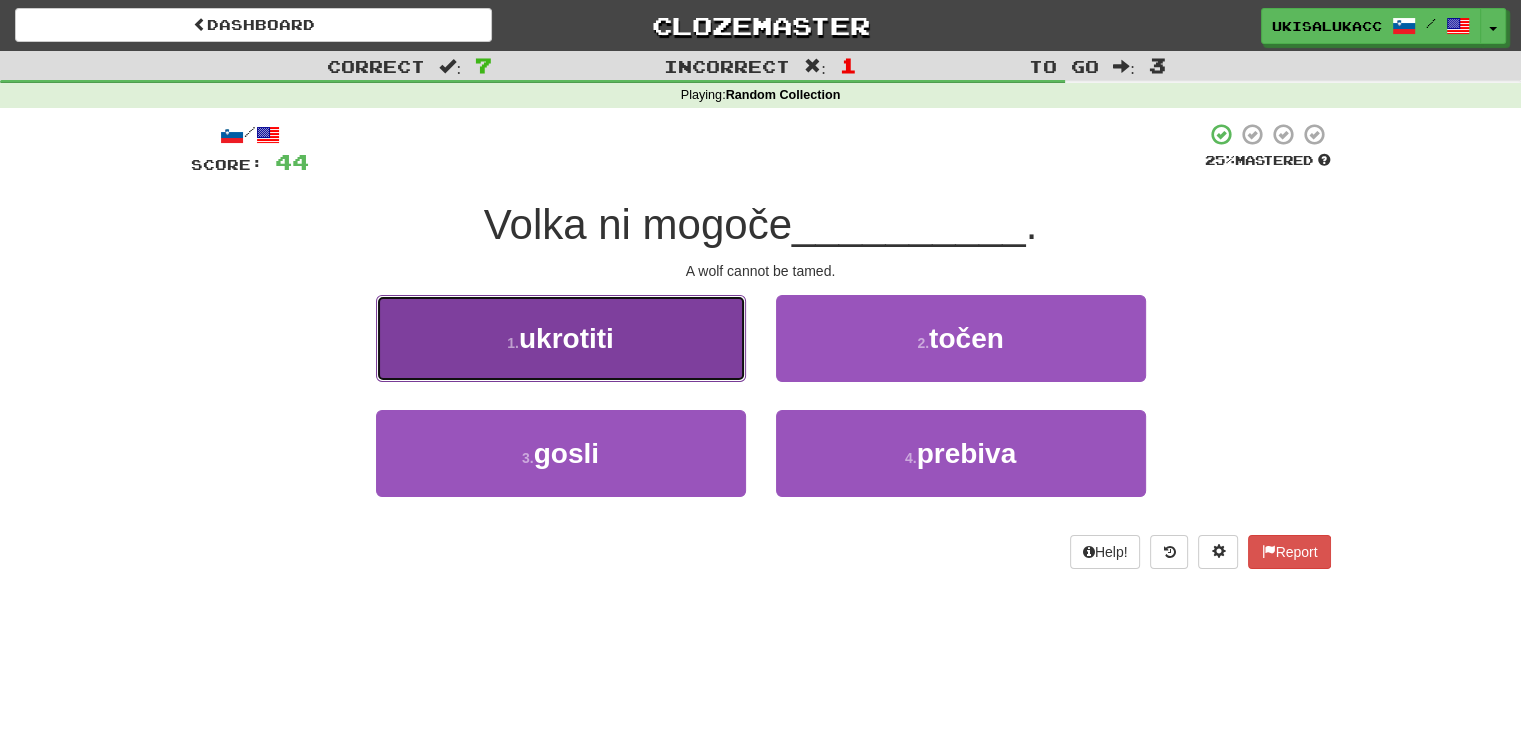 click on "1 .  ukrotiti" at bounding box center (561, 338) 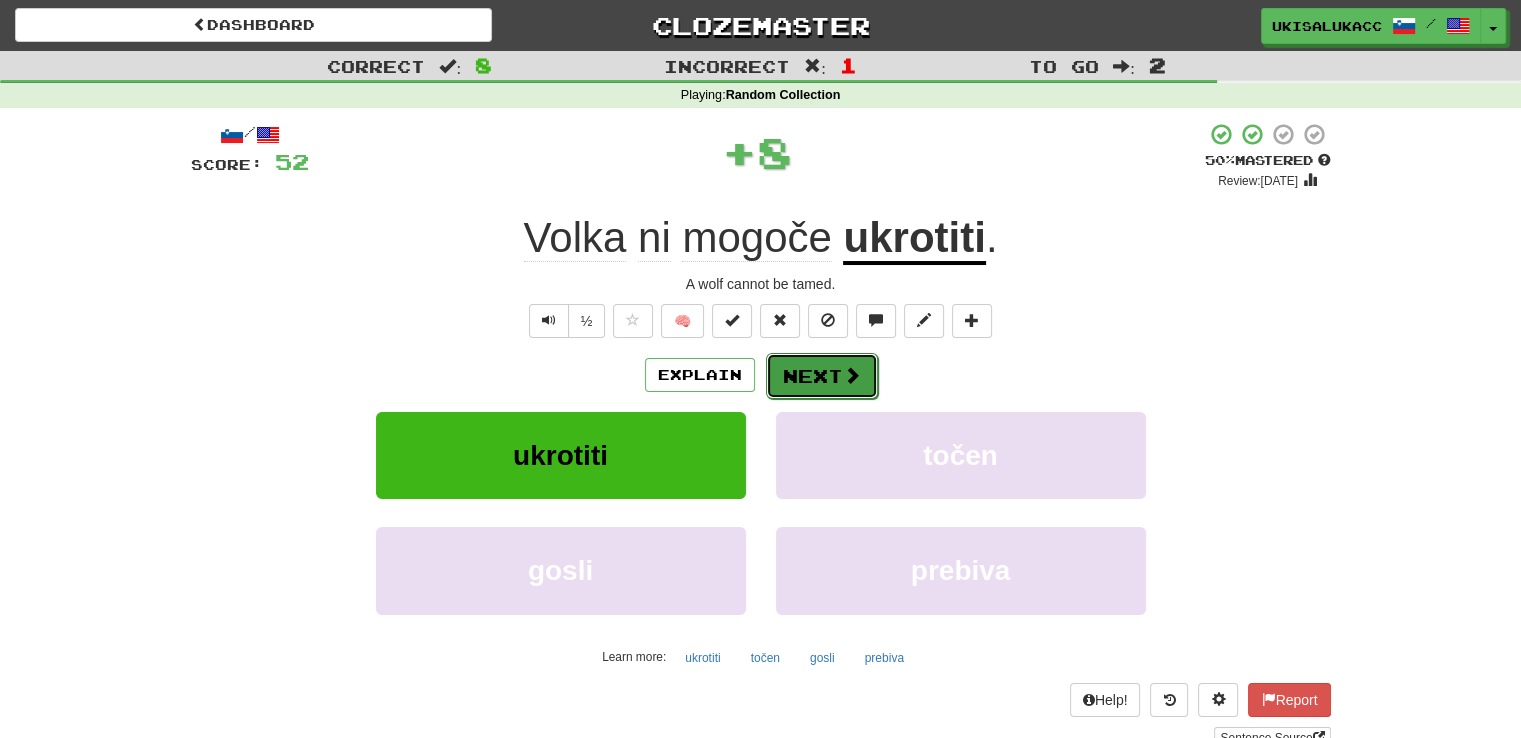 click at bounding box center [852, 375] 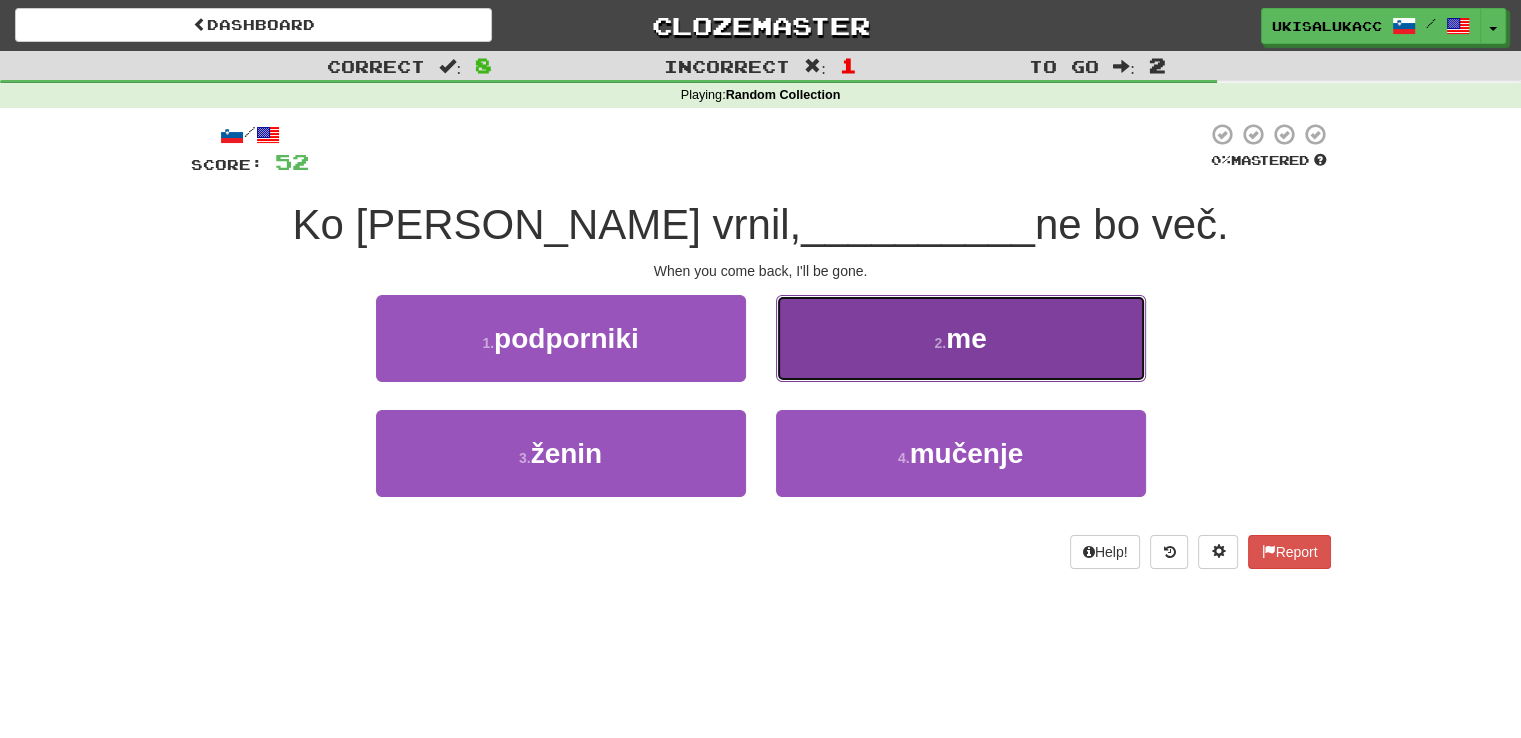 click on "2 .  me" at bounding box center (961, 338) 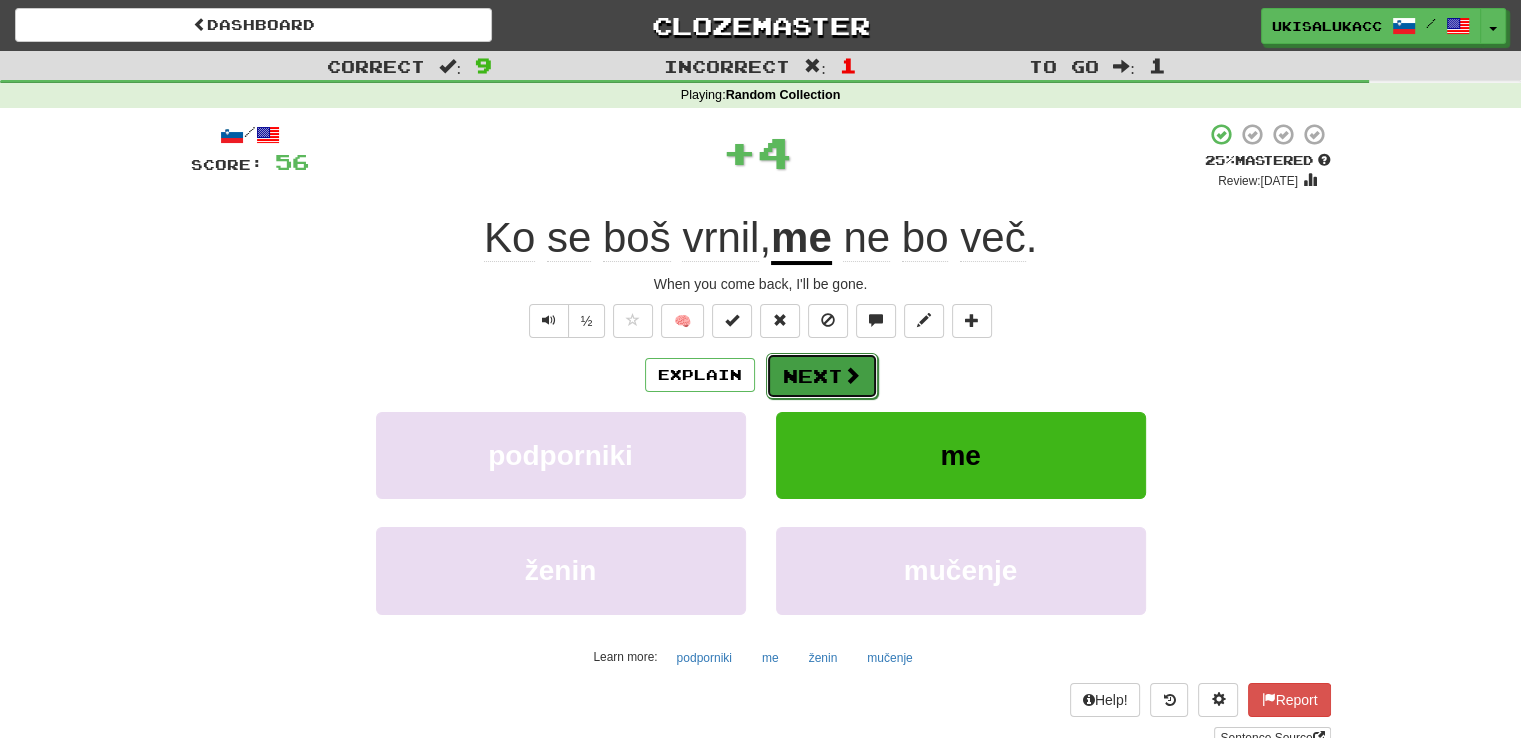 click on "Next" at bounding box center [822, 376] 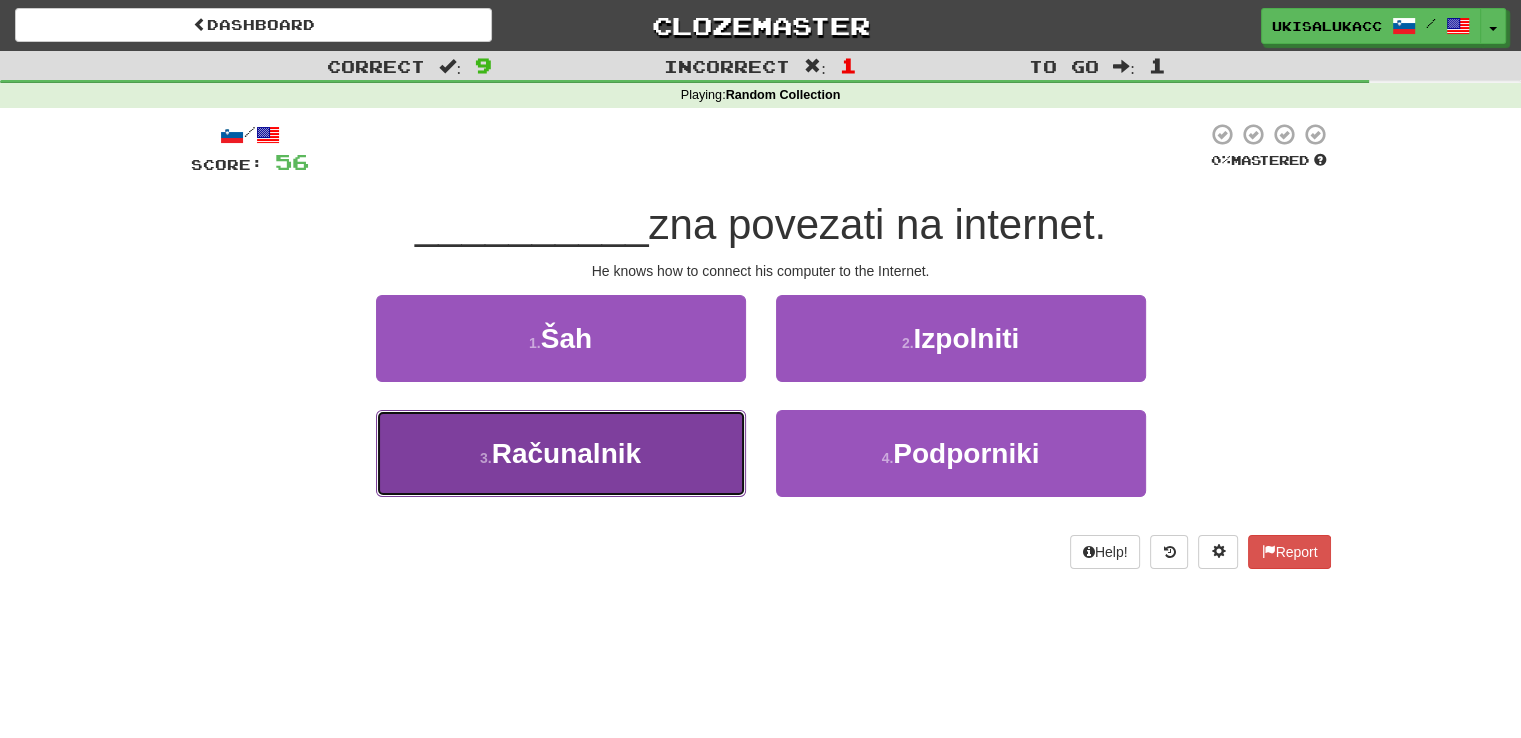 click on "3 .  Računalnik" at bounding box center [561, 453] 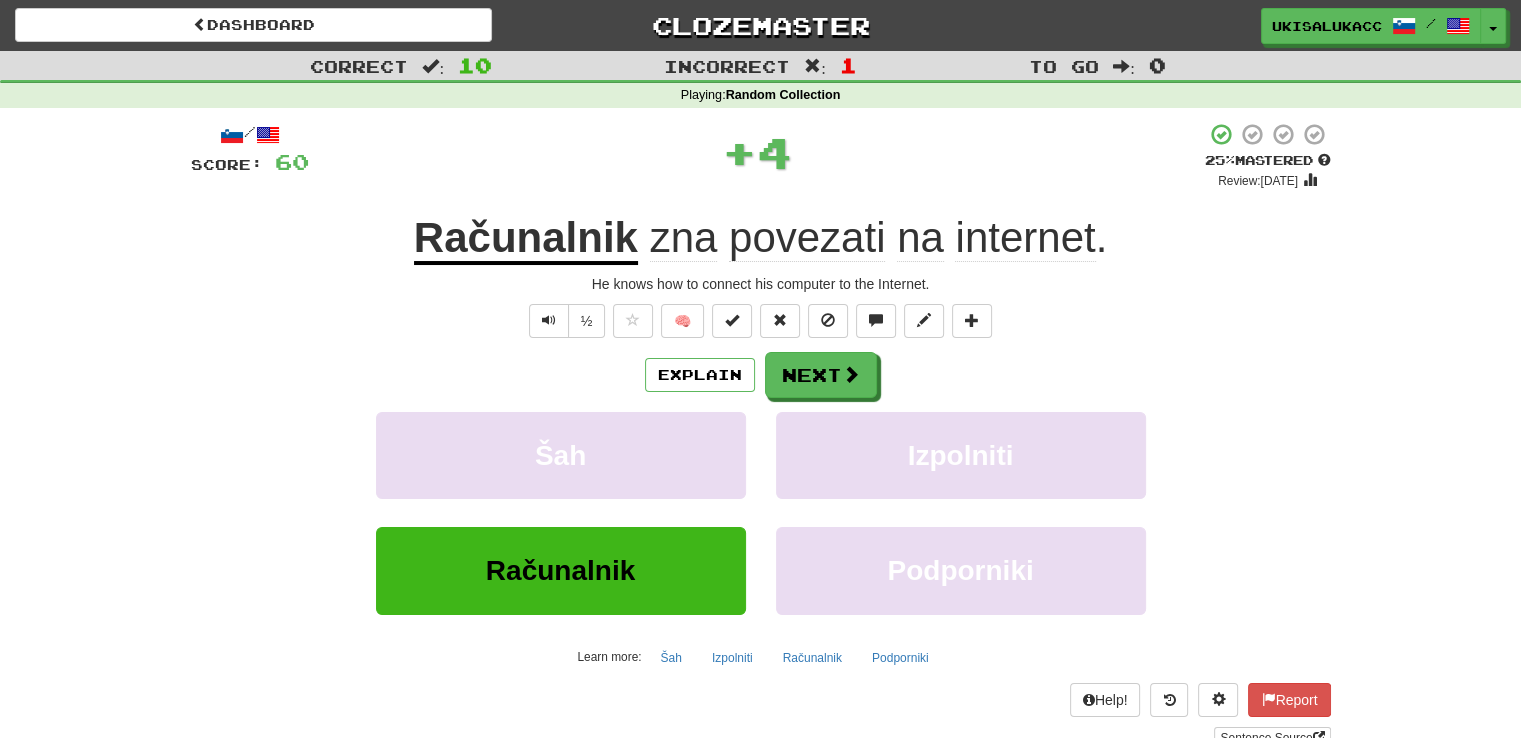 click on "Računalnik" at bounding box center (526, 239) 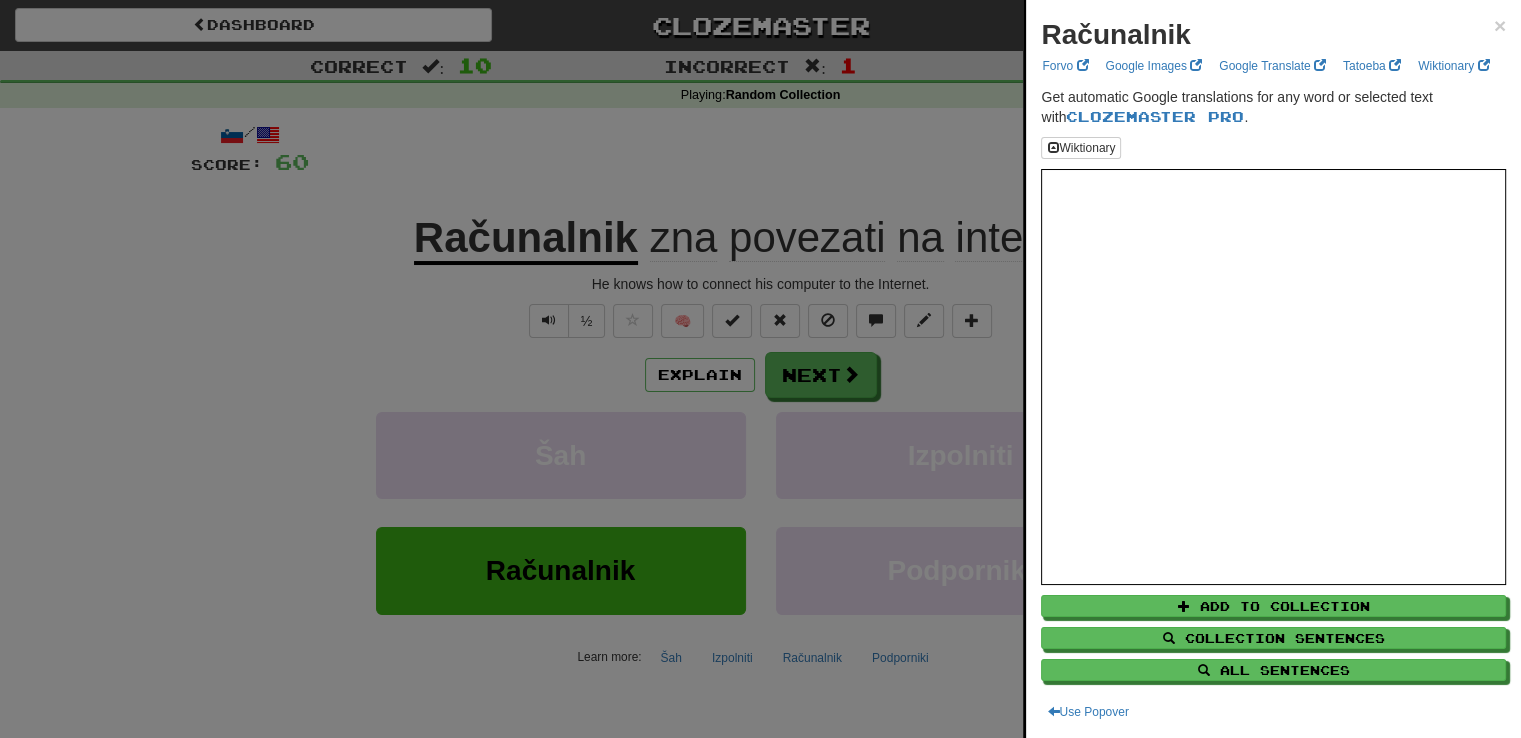 click at bounding box center (760, 369) 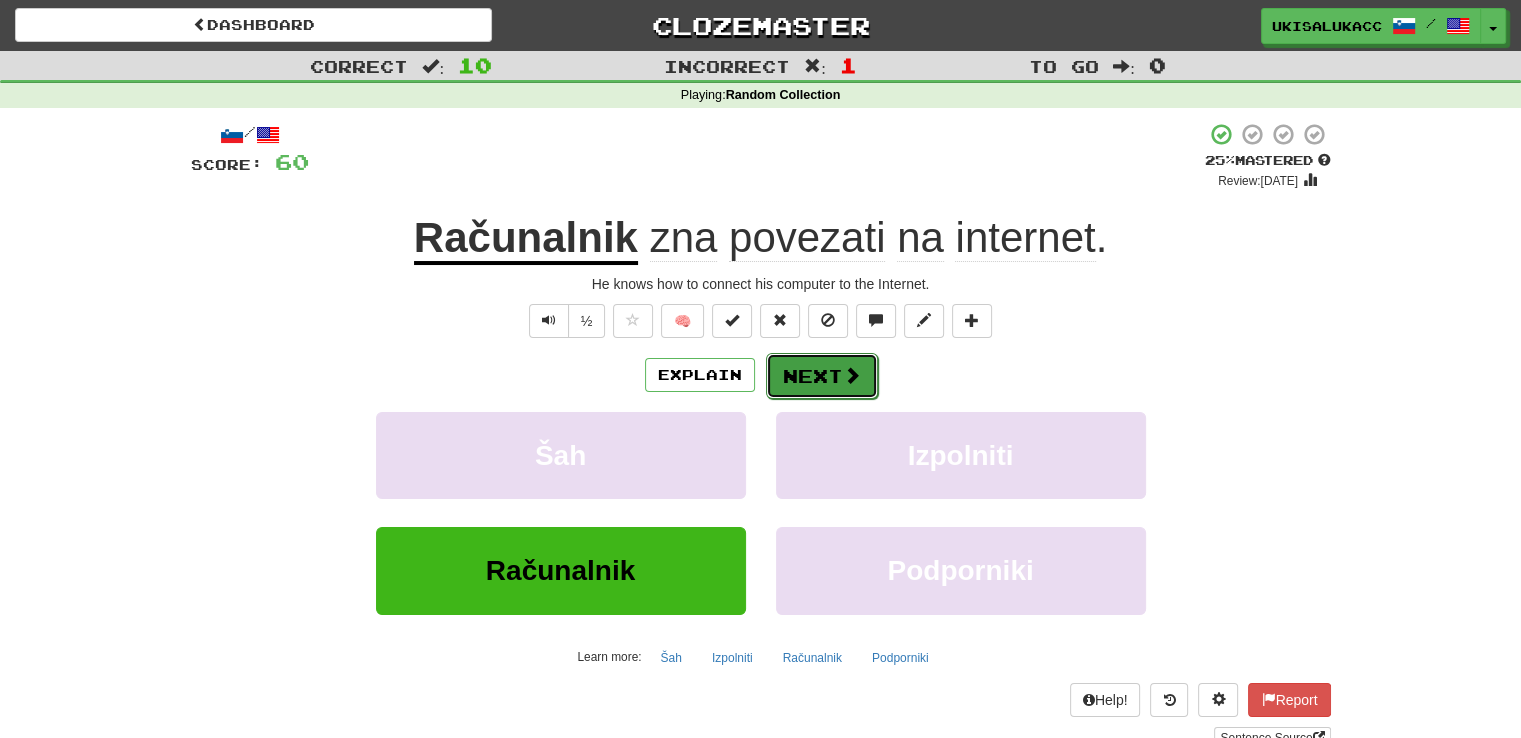 click at bounding box center [852, 375] 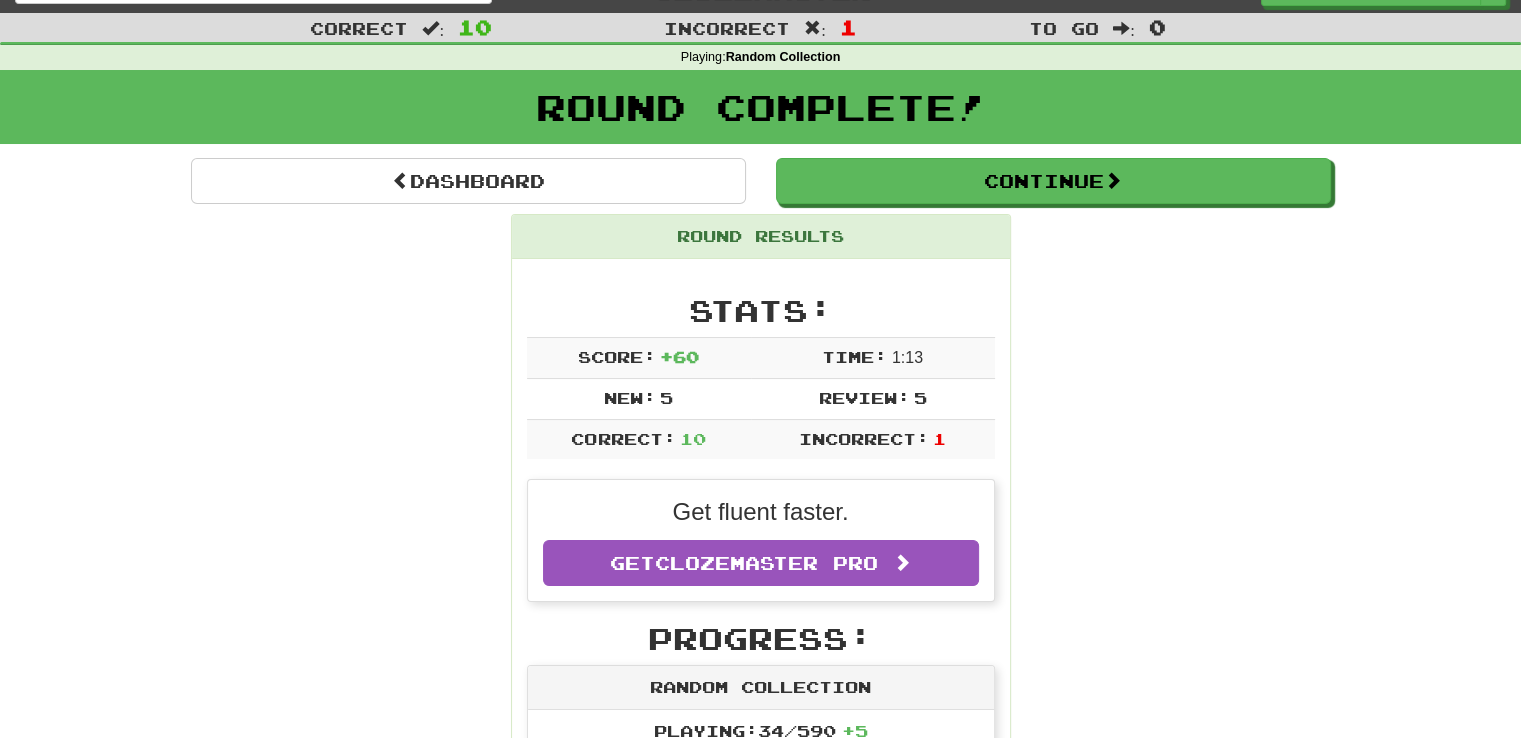 click on "Round Results Stats: Score:   + 60 Time:   1 : 13 New:   5 Review:   5 Correct:   10 Incorrect:   1 Get fluent faster. Get  Clozemaster Pro   Progress: Random Collection Playing:  34  /  590 + 5 4.915% 5.763% Mastered:  0  /  590 0% Ready for Review:  14  /  Level:  1 63  points to level  2  - keep going! Ranked:  19 th  this week ( 4  points to  18 th ) Sentences:  Report Običajno grem v  šolo  peš. I usually walk to school.  Report Glasno je  prebral  pesem. He read the poem with a loud voice.  Report Računalnik  zna povezati na internet. He knows how to connect his computer to the Internet.  Report Ne  skrbi . Lahko mi zaupaš. Don't worry. You can count on me.  Report Ti si  bila , kajne? It was you, wasn't it?  Report Ona  in jaz sva prijateljici. She and I are friends.  Report Tvoj oče mi ni  všeč . I don't like your dad.  Report Življenjepis [PERSON_NAME]  reklama . A resume is just an advertisement.  Report Volka ni mogoče  ukrotiti . A wolf cannot be tamed.  Report Ko [PERSON_NAME] vrnil,  me" at bounding box center (761, 1173) 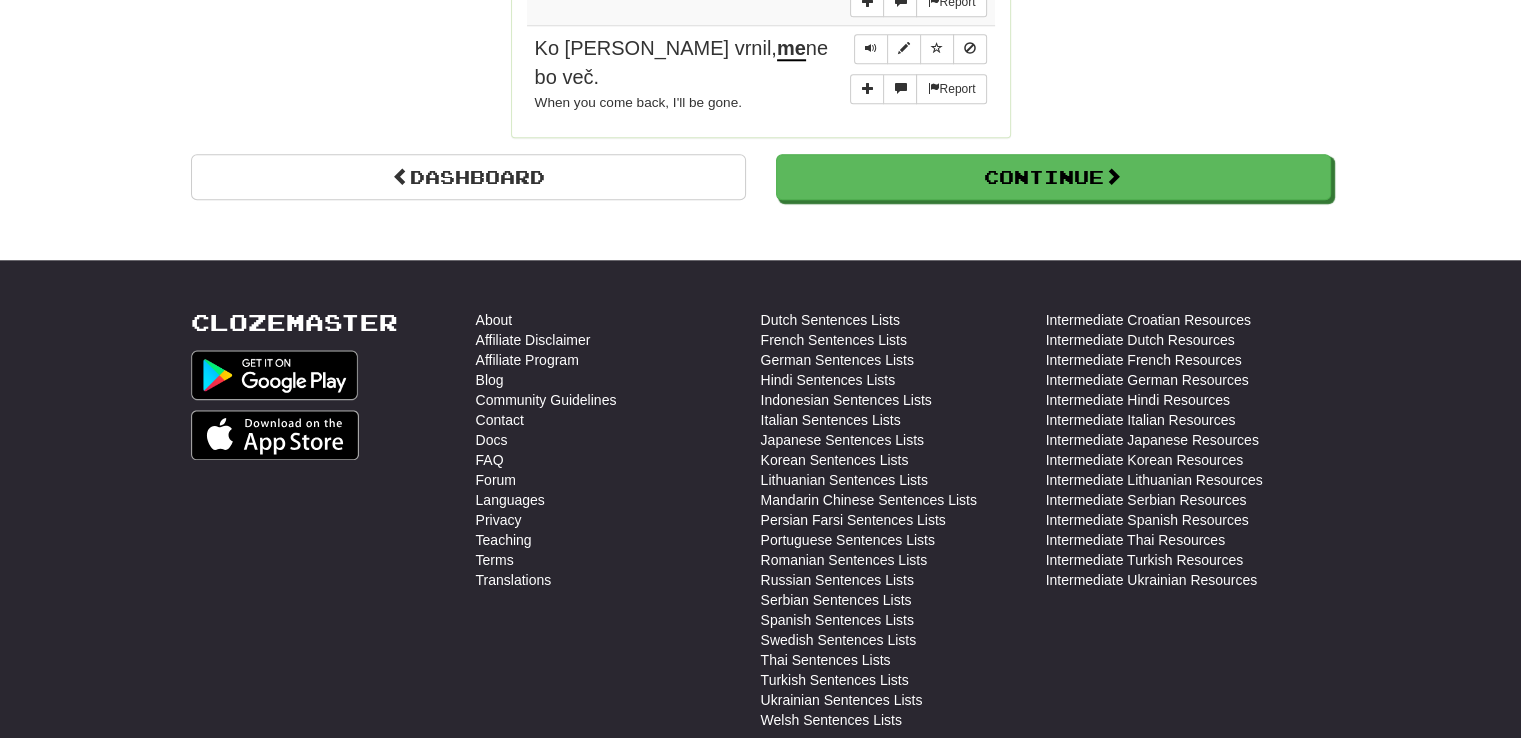 scroll, scrollTop: 2080, scrollLeft: 0, axis: vertical 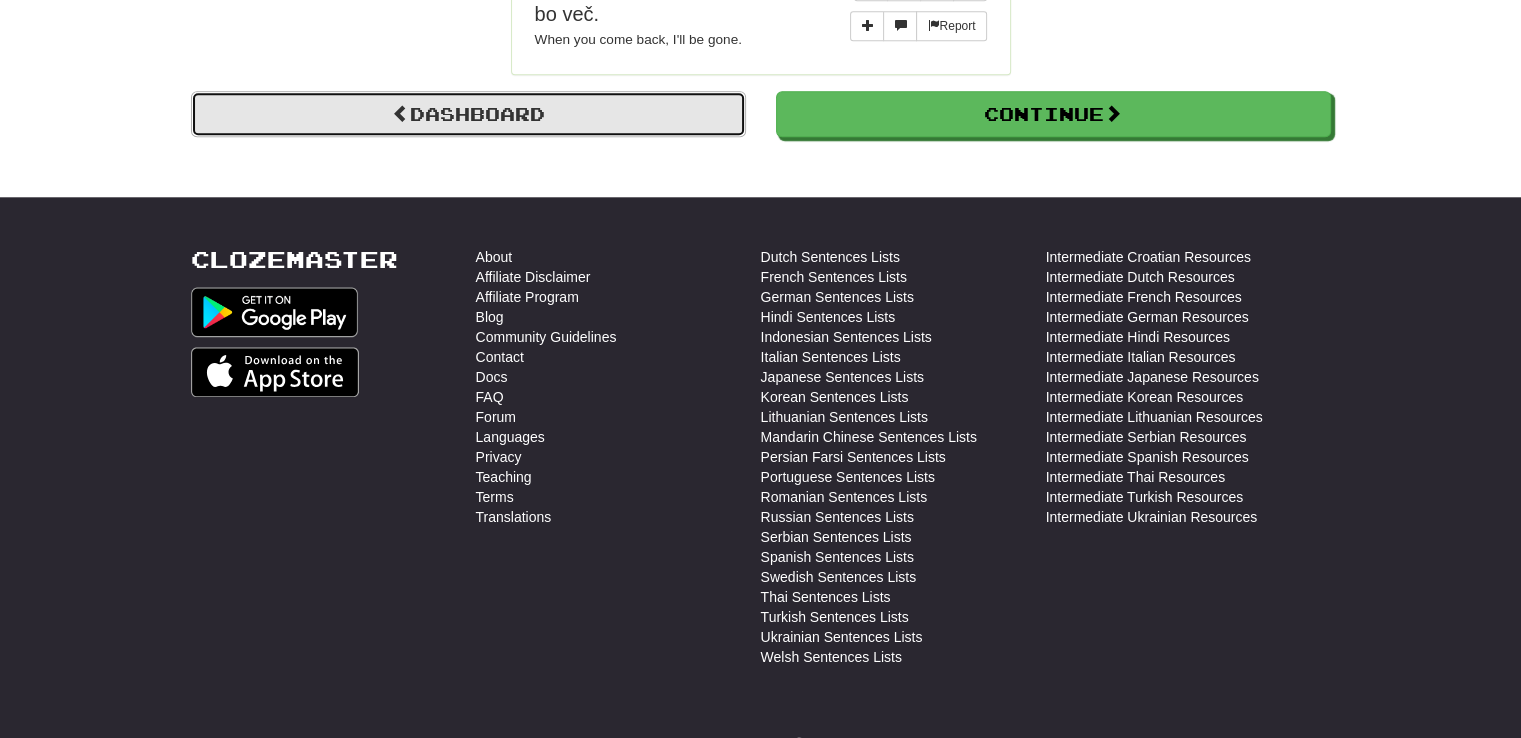 click on "Dashboard" at bounding box center [468, 114] 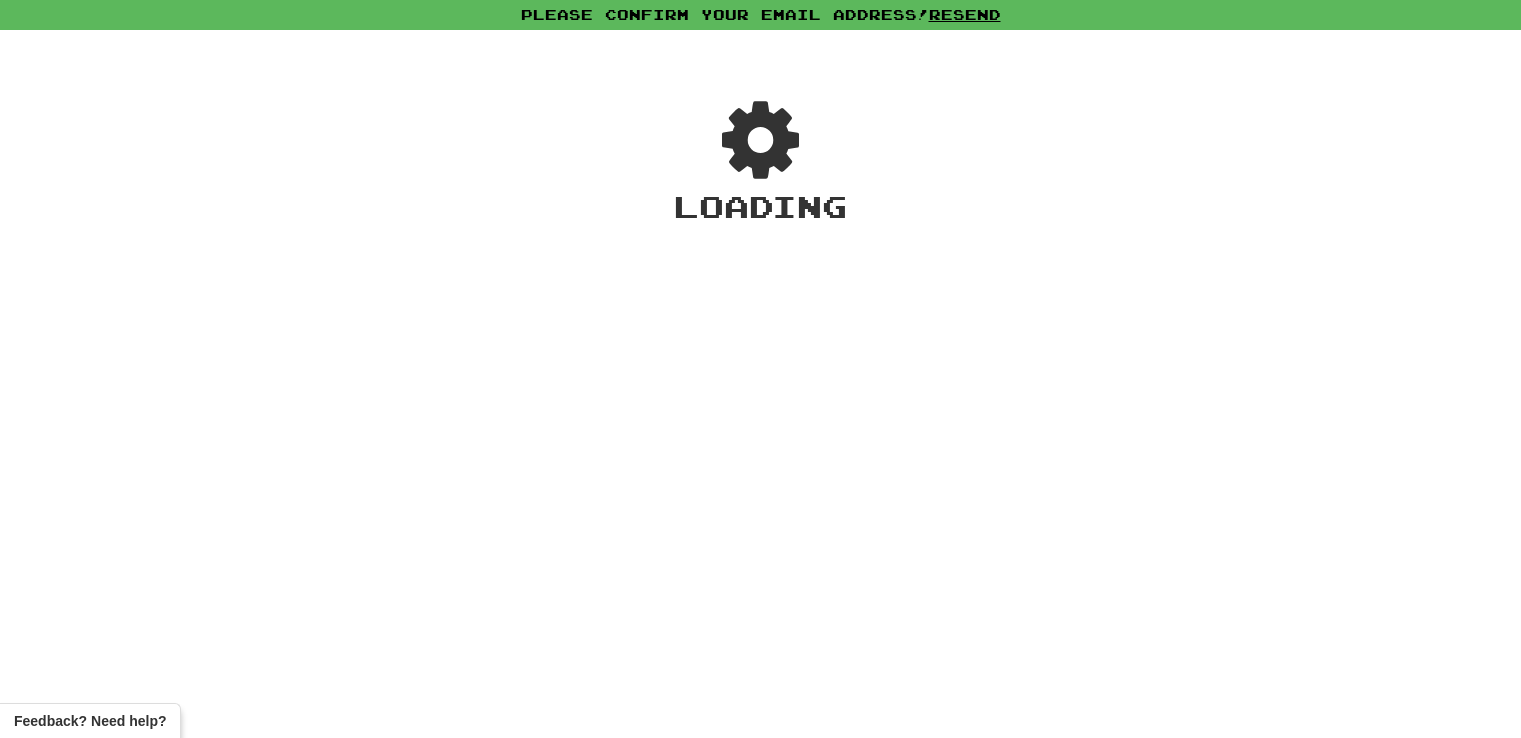 scroll, scrollTop: 0, scrollLeft: 0, axis: both 